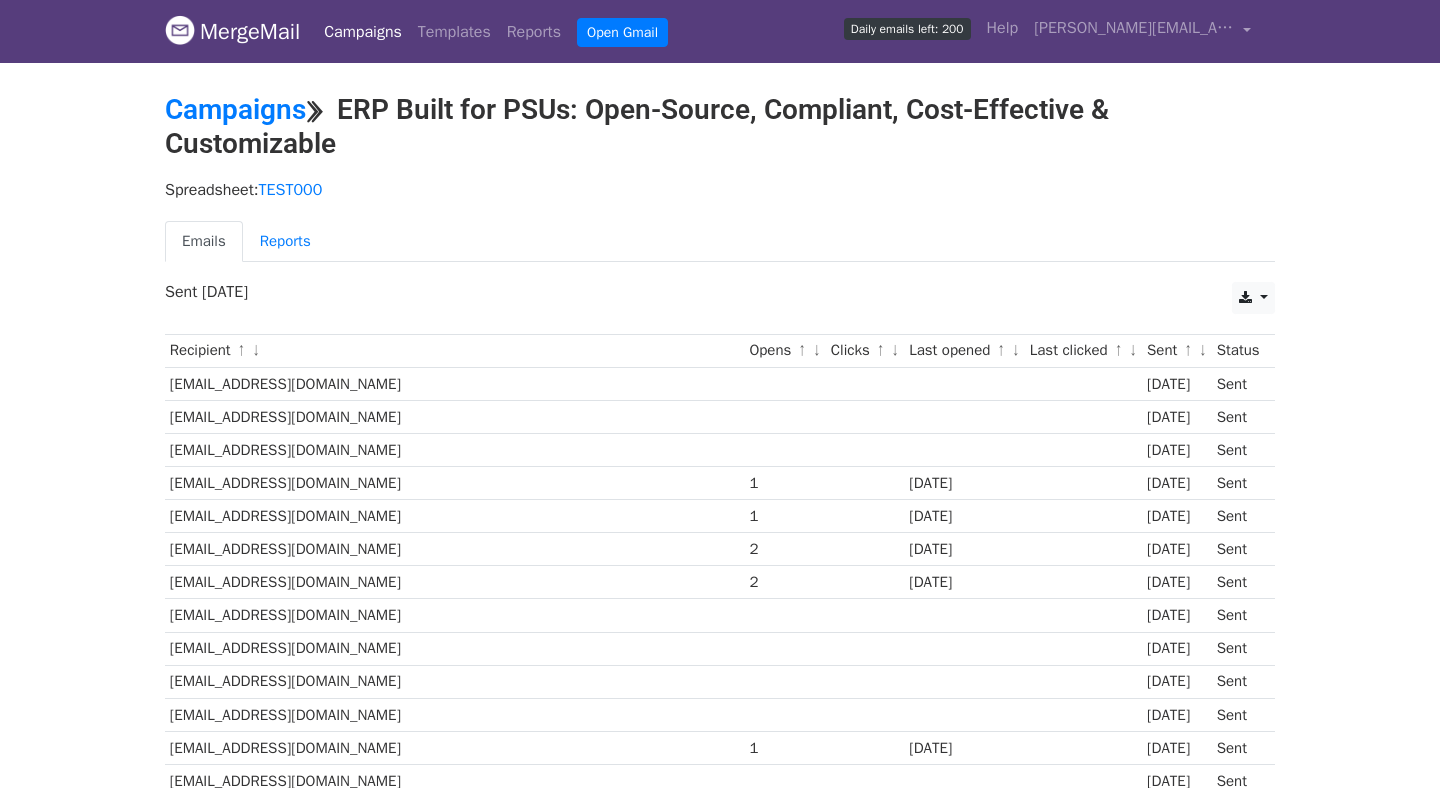 scroll, scrollTop: 0, scrollLeft: 0, axis: both 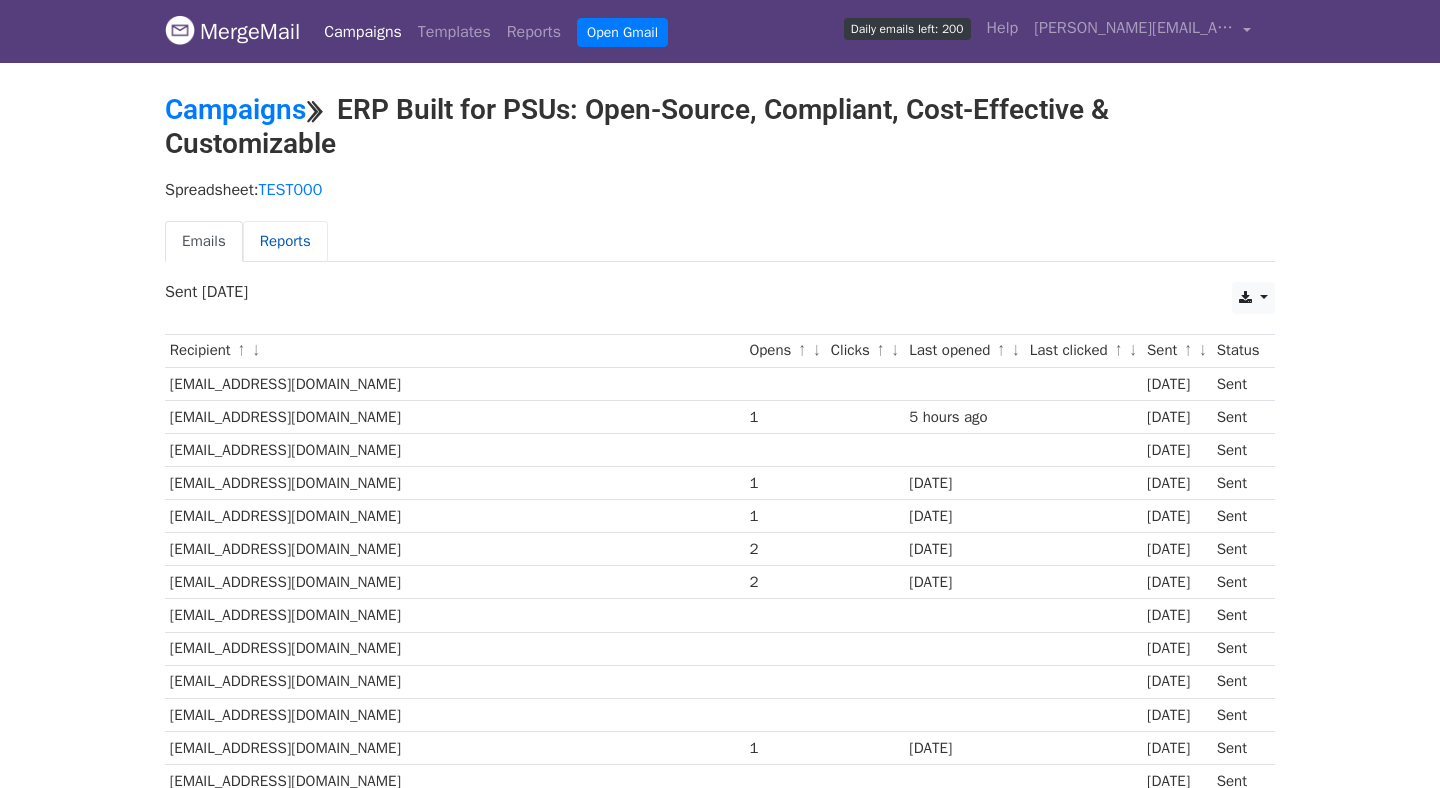 click on "Reports" at bounding box center [285, 241] 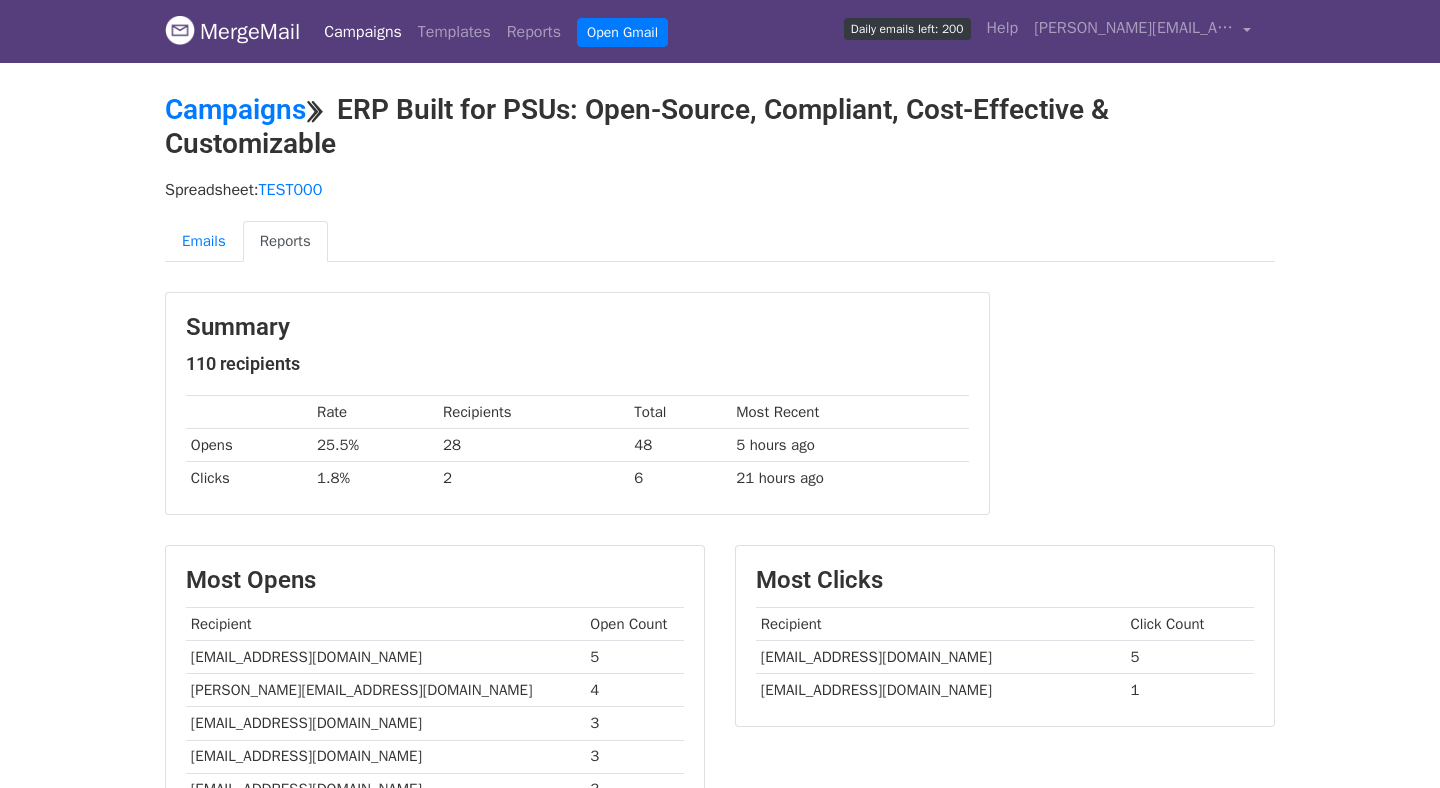 scroll, scrollTop: 0, scrollLeft: 0, axis: both 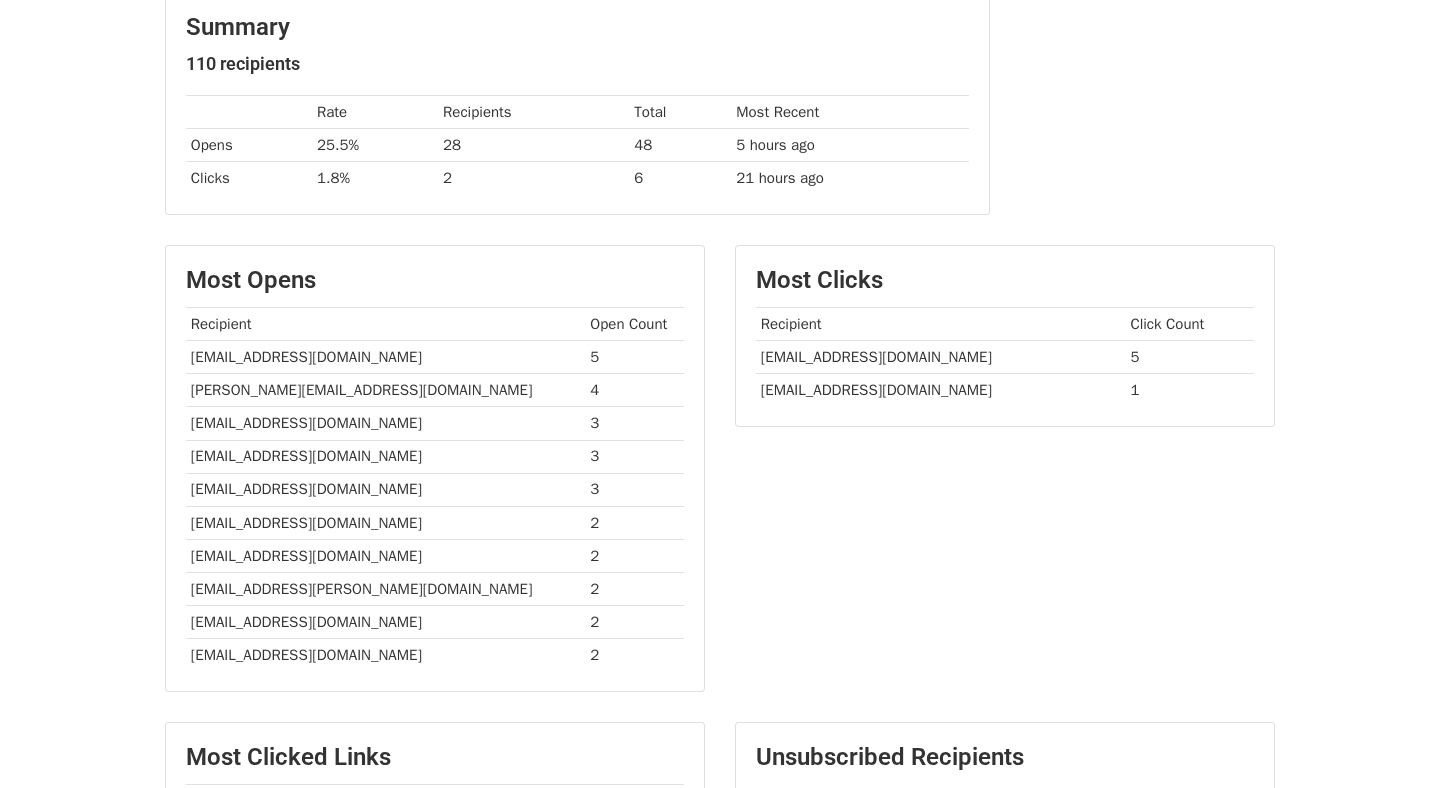 click on "[EMAIL_ADDRESS][DOMAIN_NAME]" at bounding box center [386, 357] 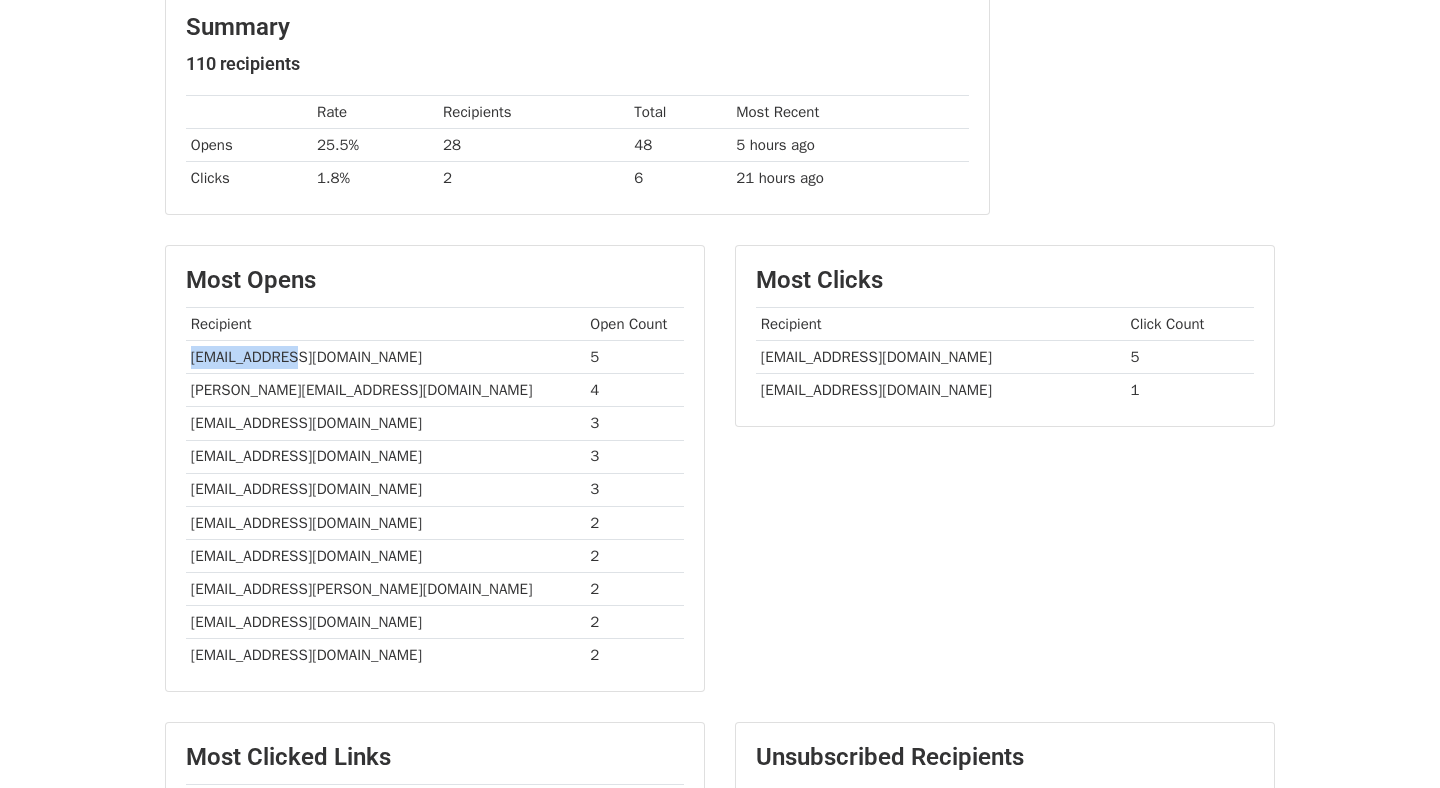 click on "[EMAIL_ADDRESS][DOMAIN_NAME]" at bounding box center (386, 357) 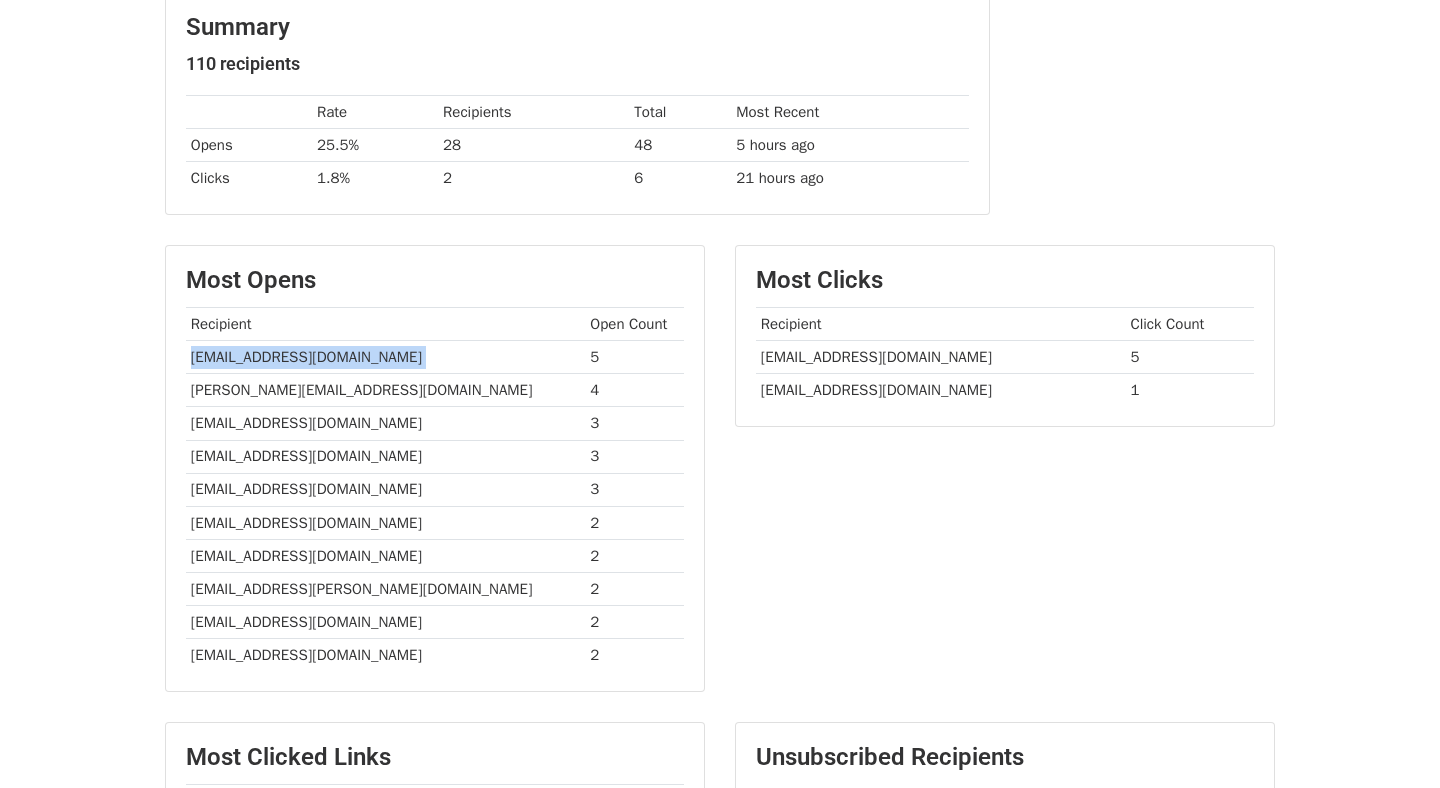 click on "[EMAIL_ADDRESS][DOMAIN_NAME]" at bounding box center (386, 357) 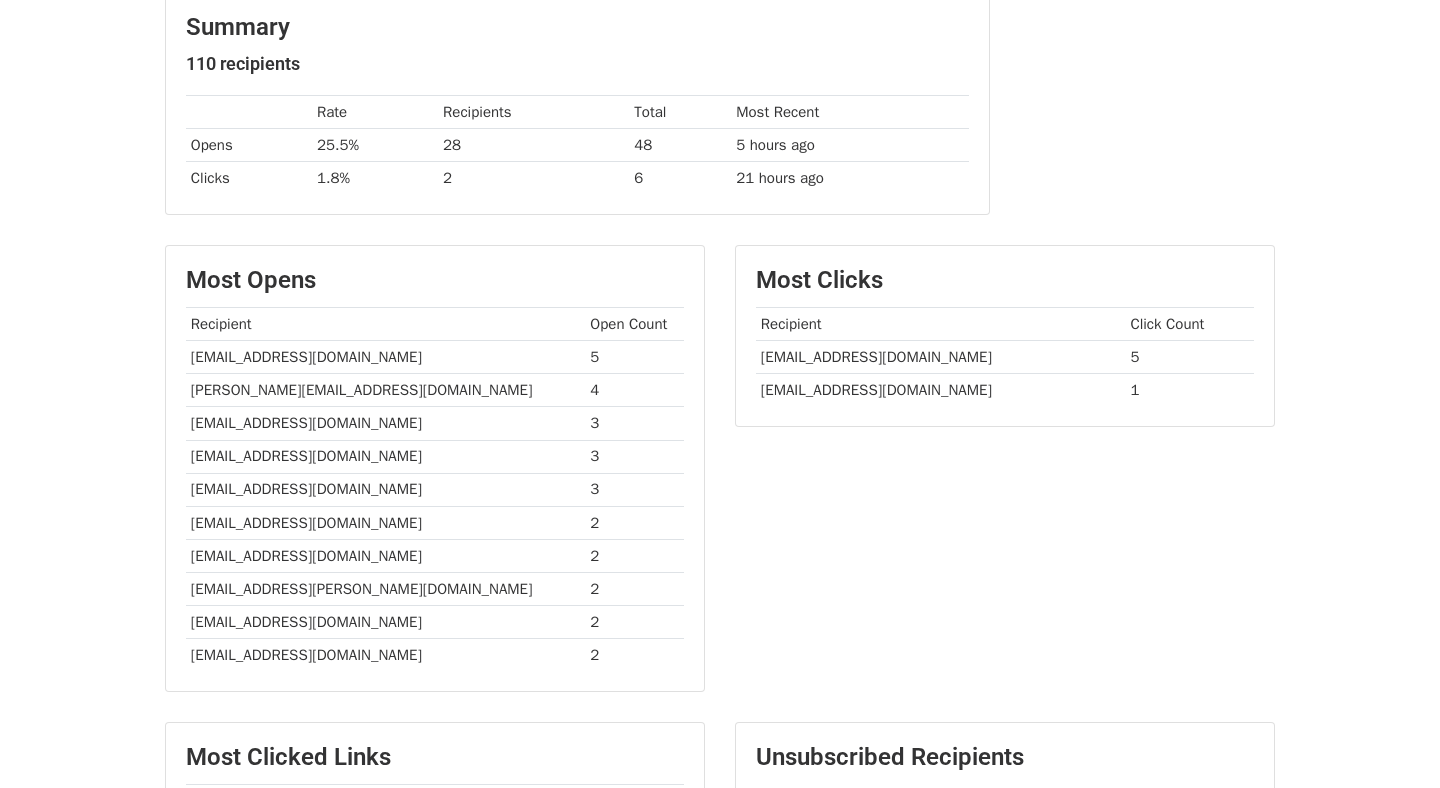 click on "Most Clicks
Recipient
Click Count
cmd@bharatpetroleum.in
5
raghunadhankm@rediffmail.com
1" at bounding box center (1005, 478) 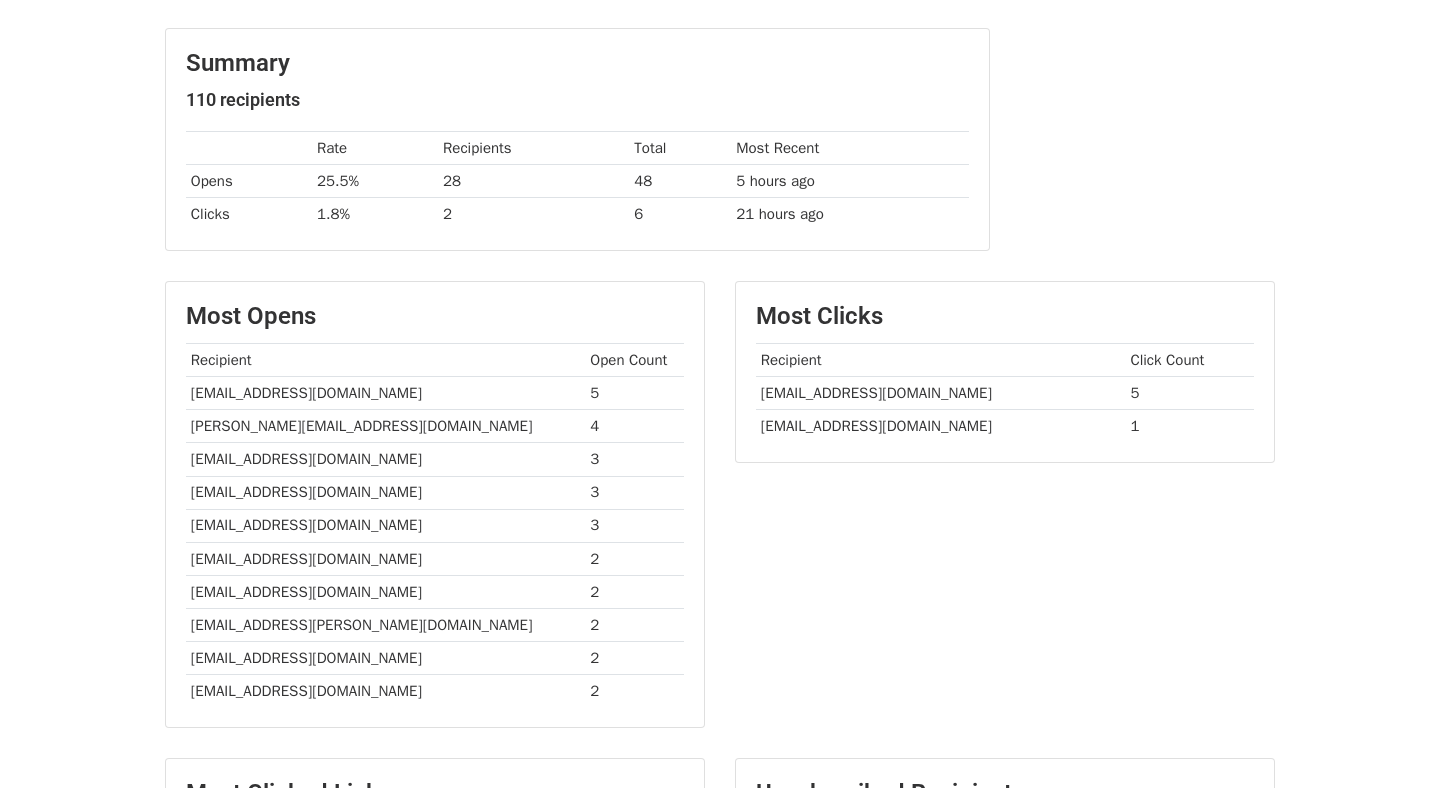 scroll, scrollTop: 256, scrollLeft: 0, axis: vertical 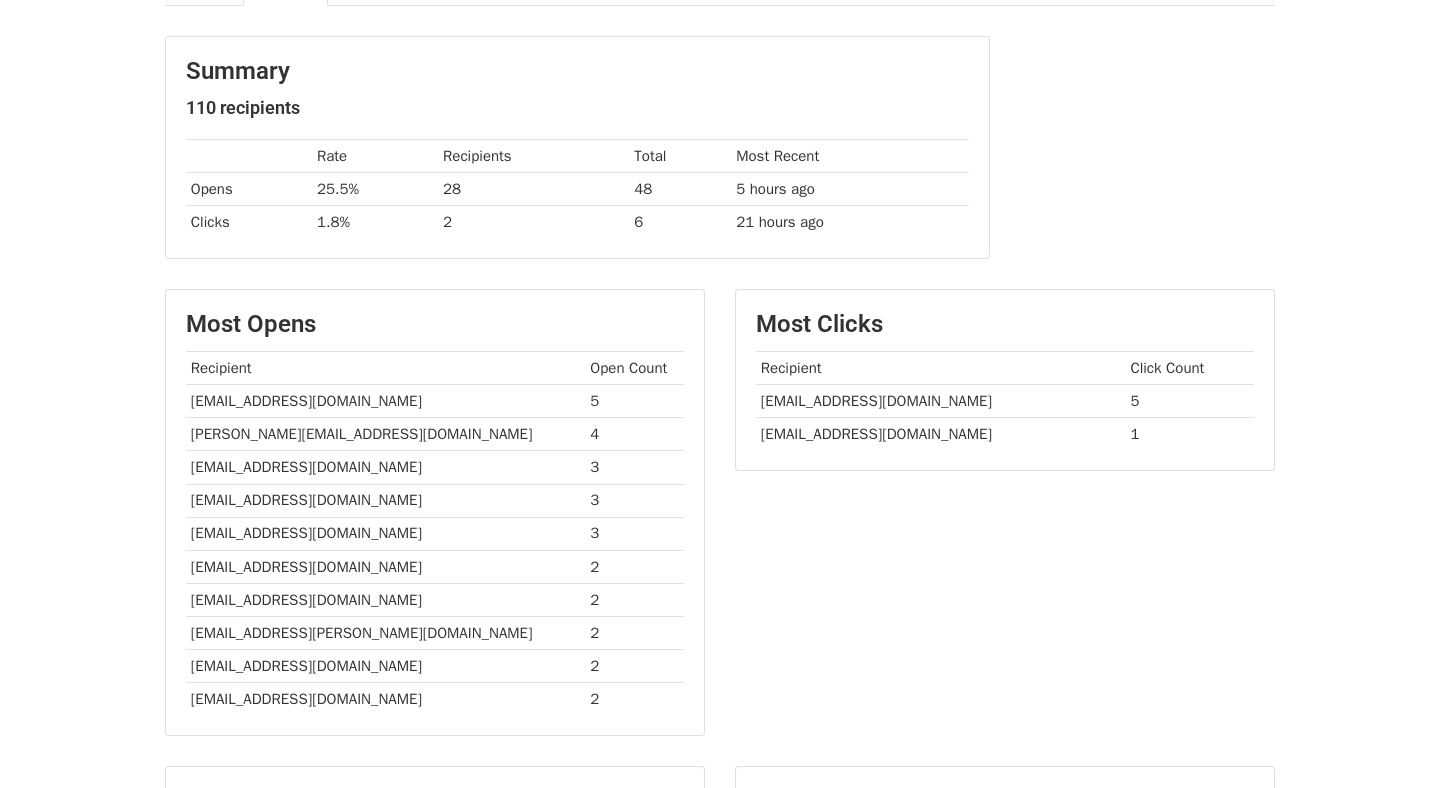 click on "[EMAIL_ADDRESS][DOMAIN_NAME]" at bounding box center (386, 401) 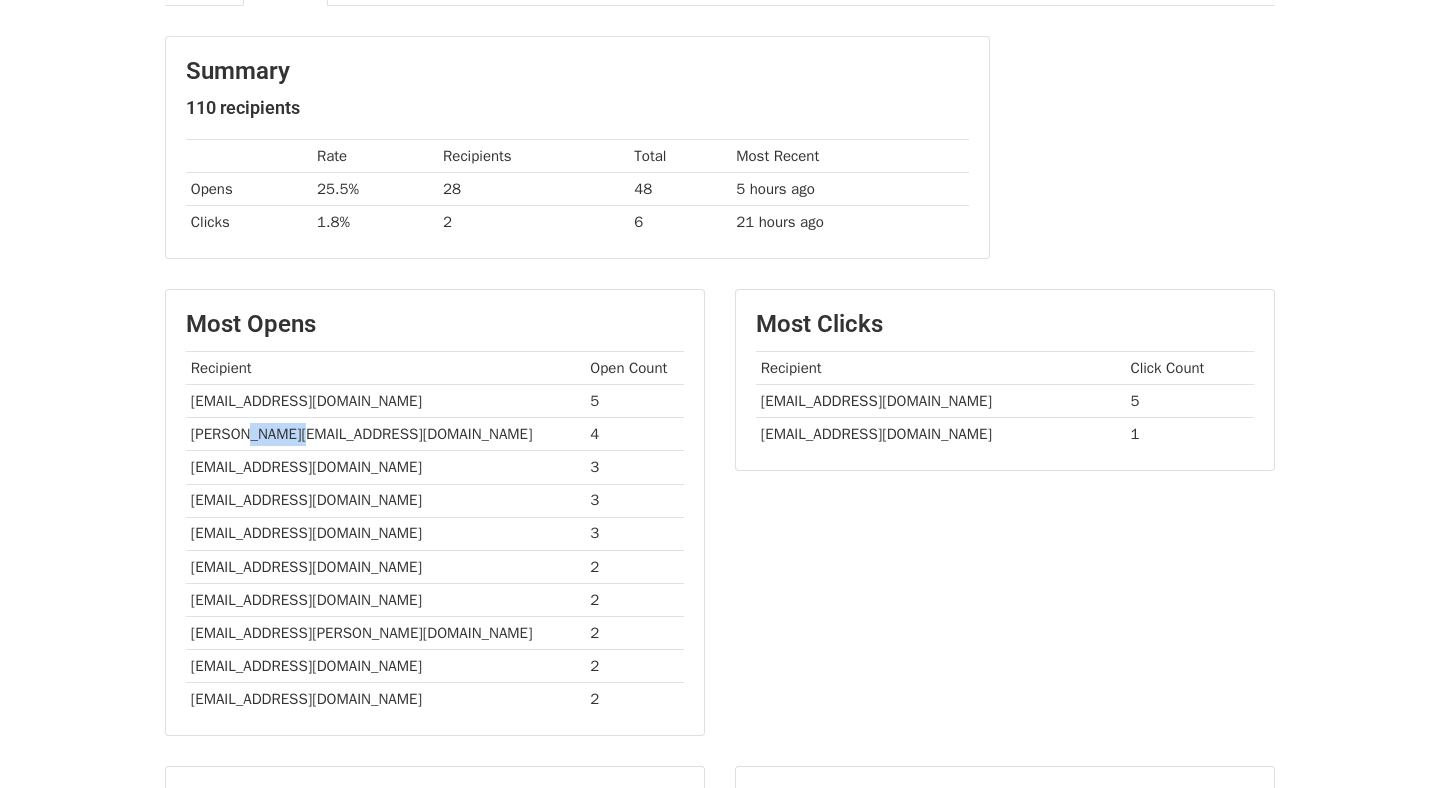 click on "[PERSON_NAME][EMAIL_ADDRESS][DOMAIN_NAME]" at bounding box center (386, 434) 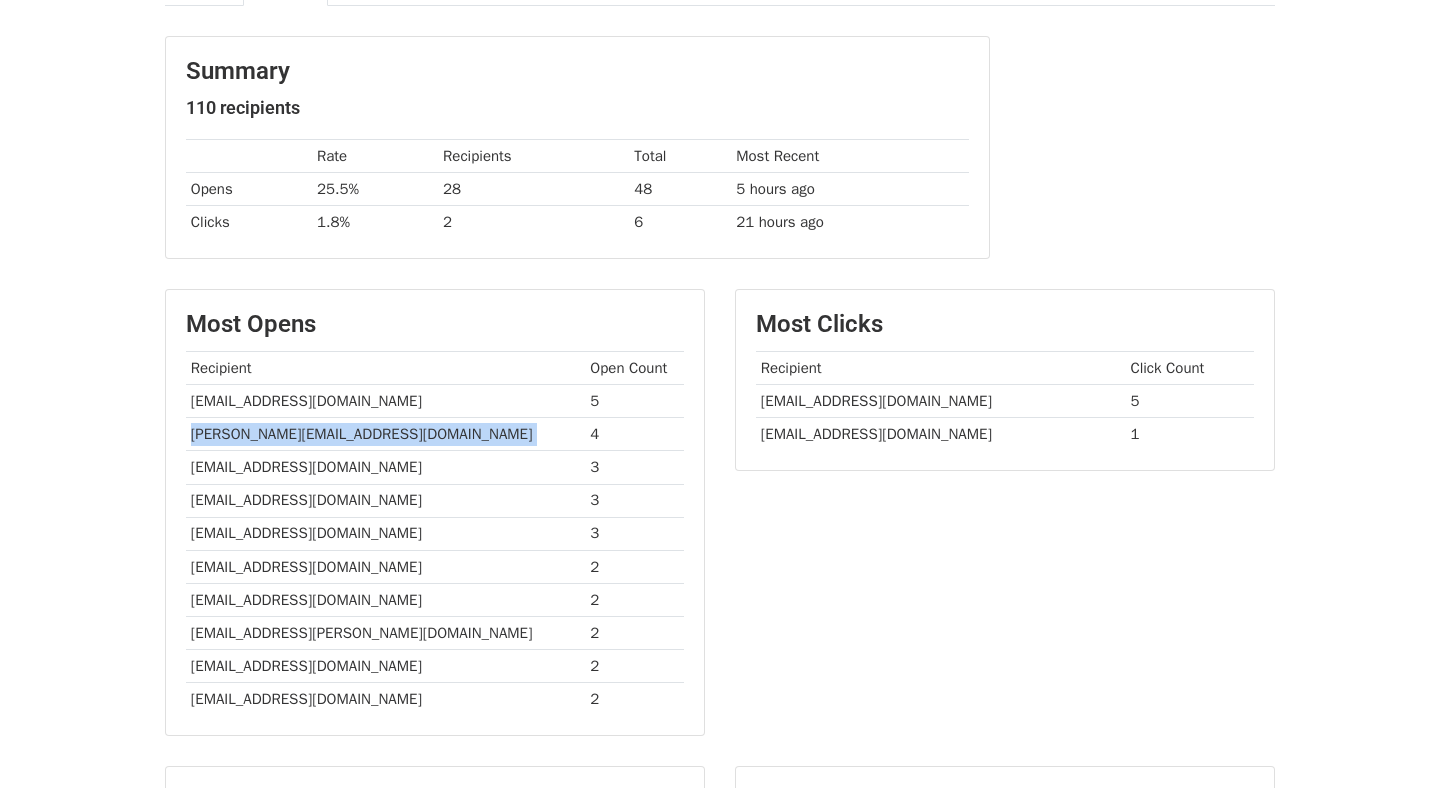 click on "[PERSON_NAME][EMAIL_ADDRESS][DOMAIN_NAME]" at bounding box center (386, 434) 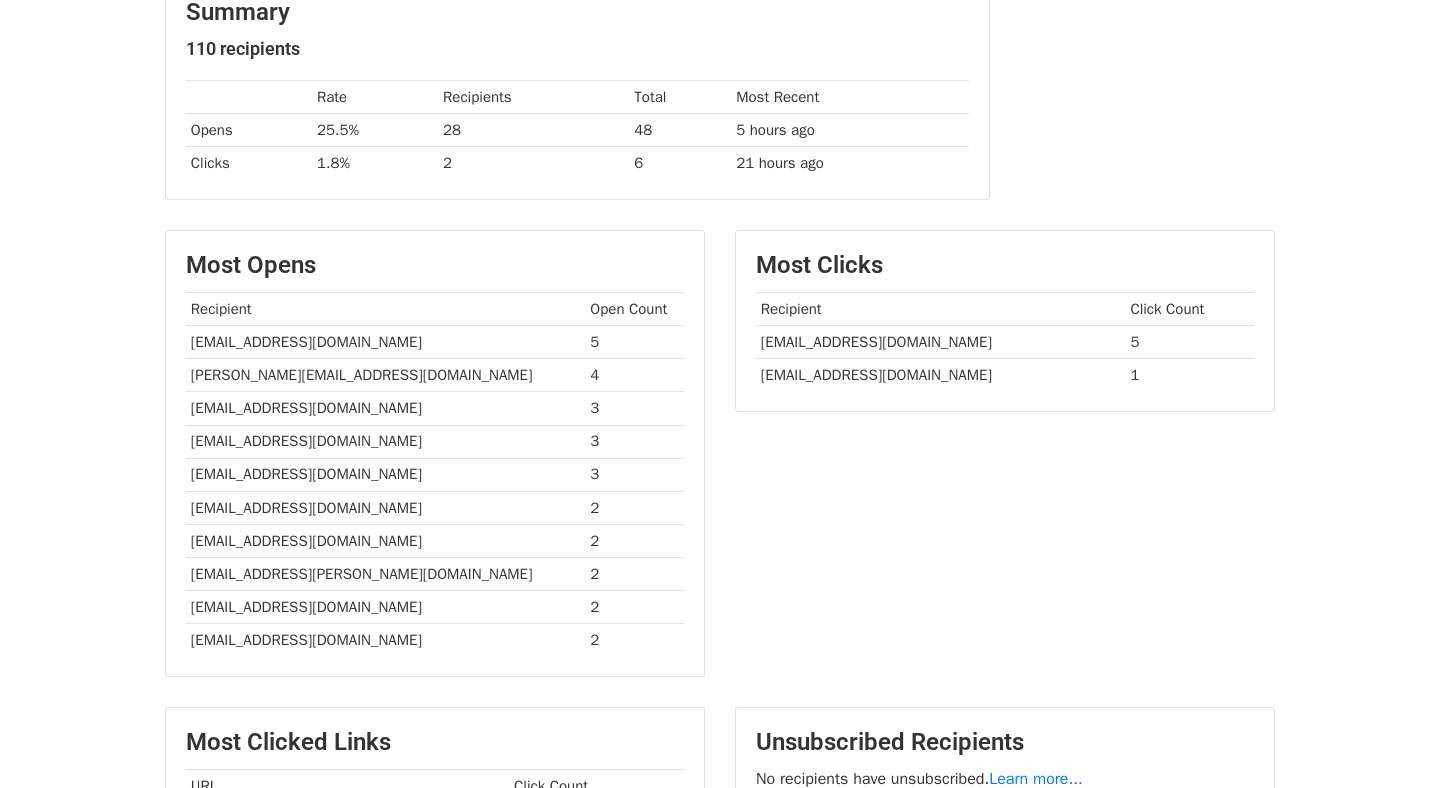 scroll, scrollTop: 316, scrollLeft: 0, axis: vertical 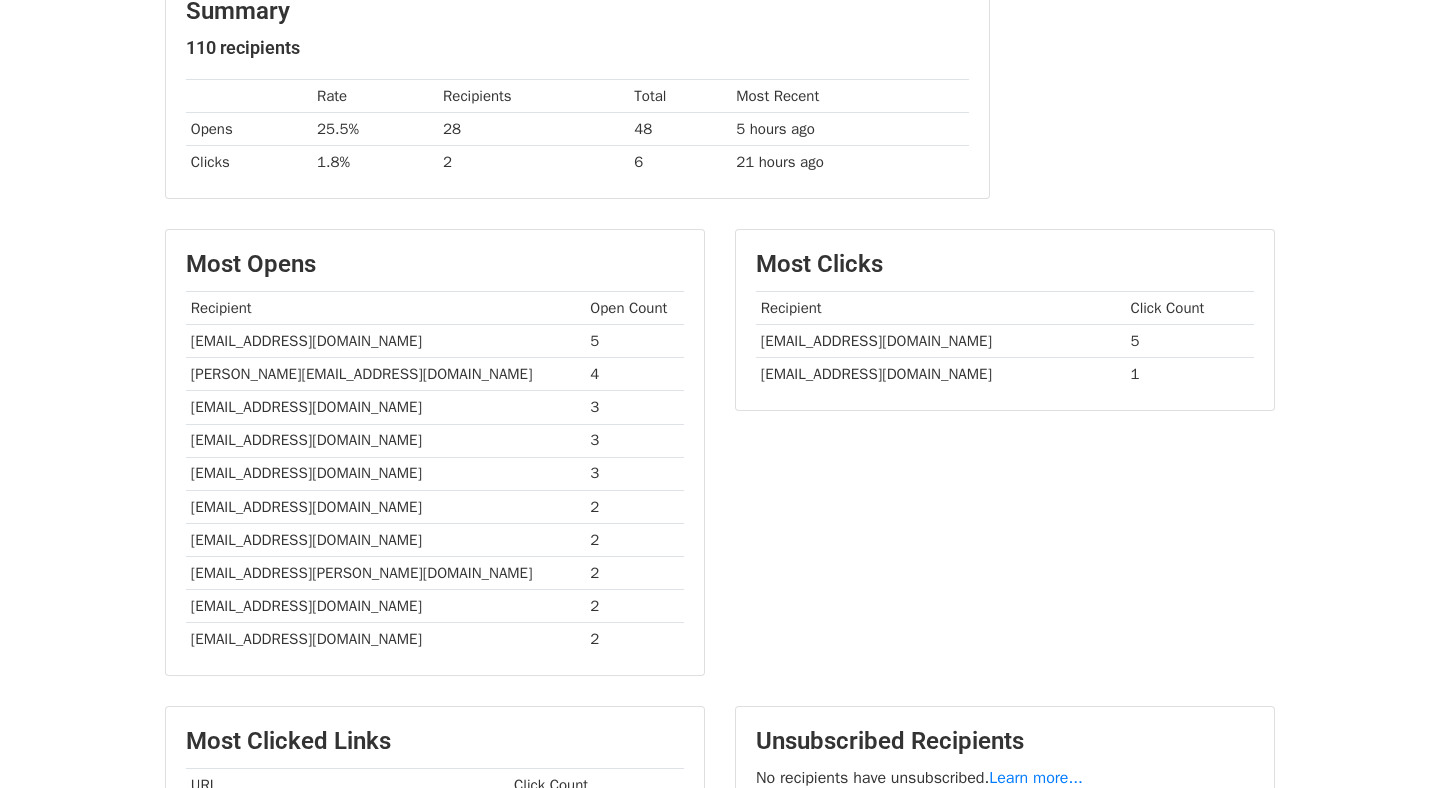 click on "[PERSON_NAME][EMAIL_ADDRESS][DOMAIN_NAME]" at bounding box center (386, 374) 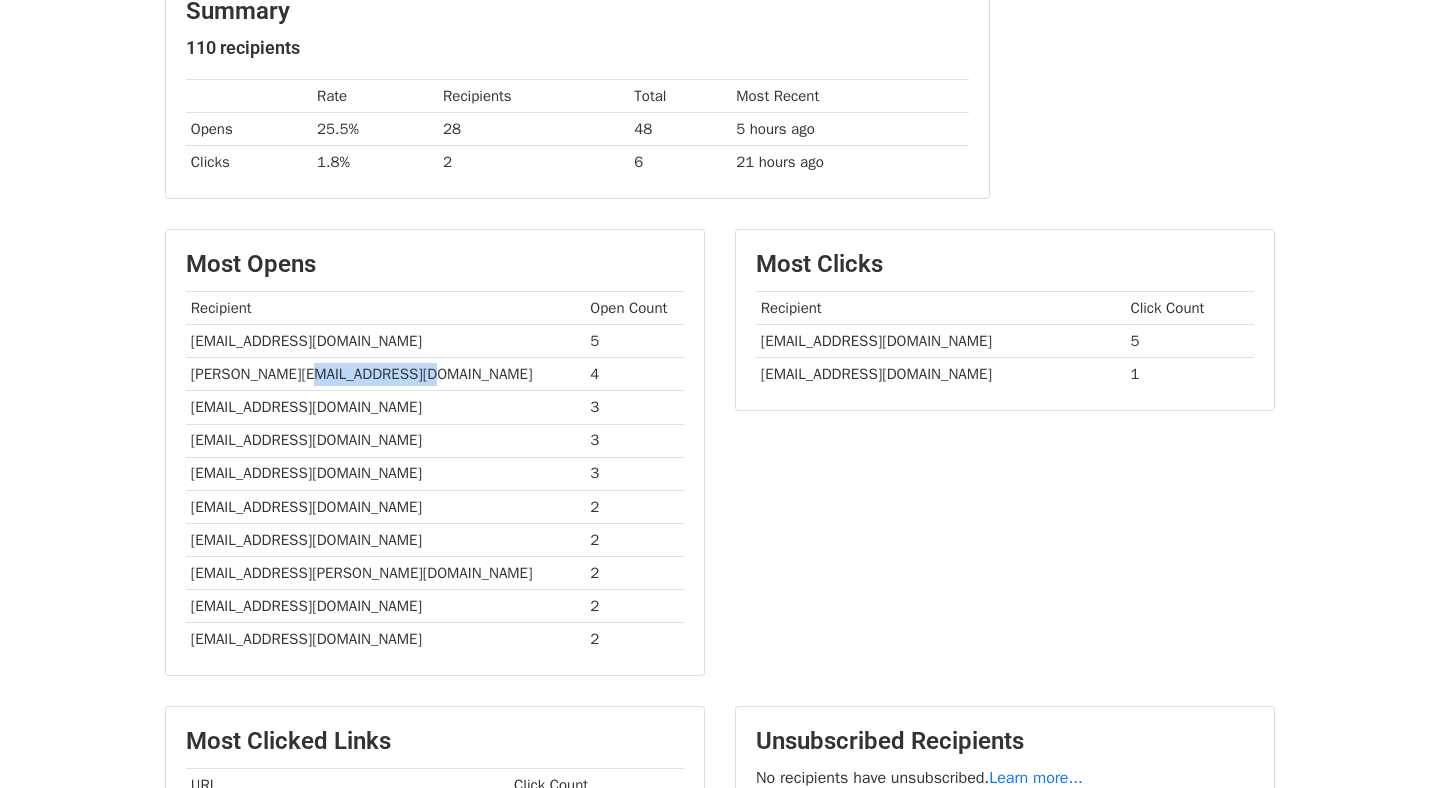 click on "[PERSON_NAME][EMAIL_ADDRESS][DOMAIN_NAME]" at bounding box center [386, 374] 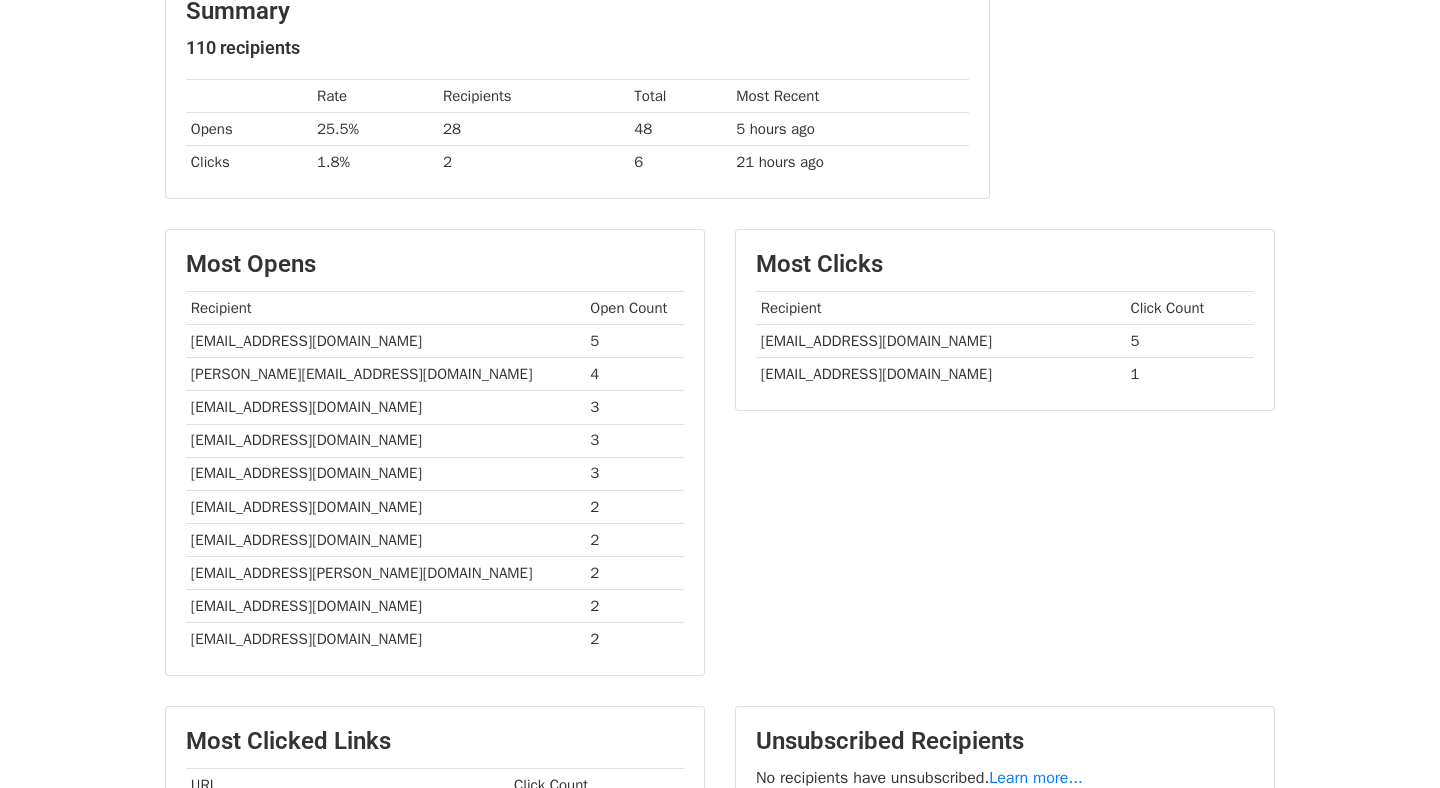 click on "[EMAIL_ADDRESS][DOMAIN_NAME]" at bounding box center [386, 341] 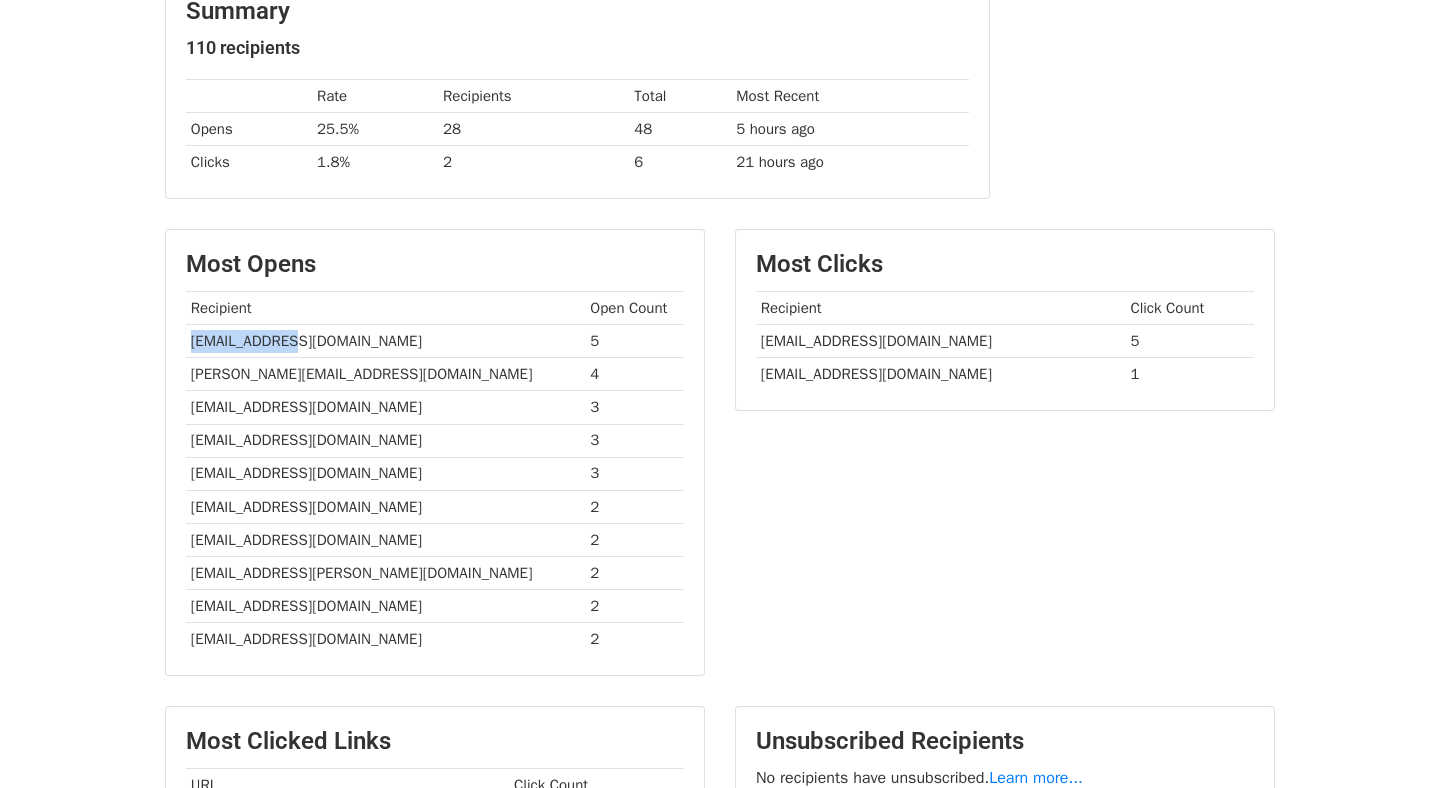 click on "[EMAIL_ADDRESS][DOMAIN_NAME]" at bounding box center (386, 341) 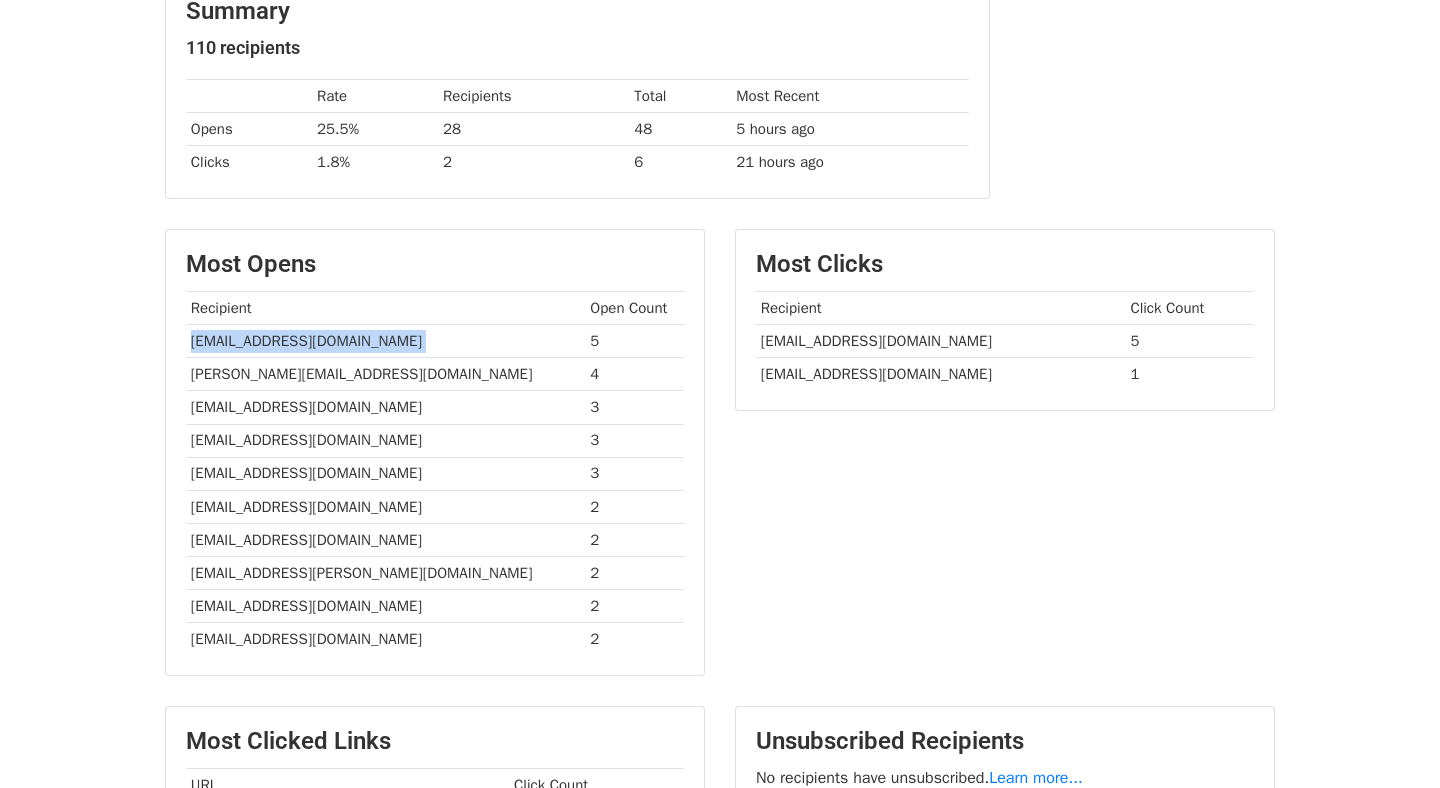click on "[EMAIL_ADDRESS][DOMAIN_NAME]" at bounding box center (386, 341) 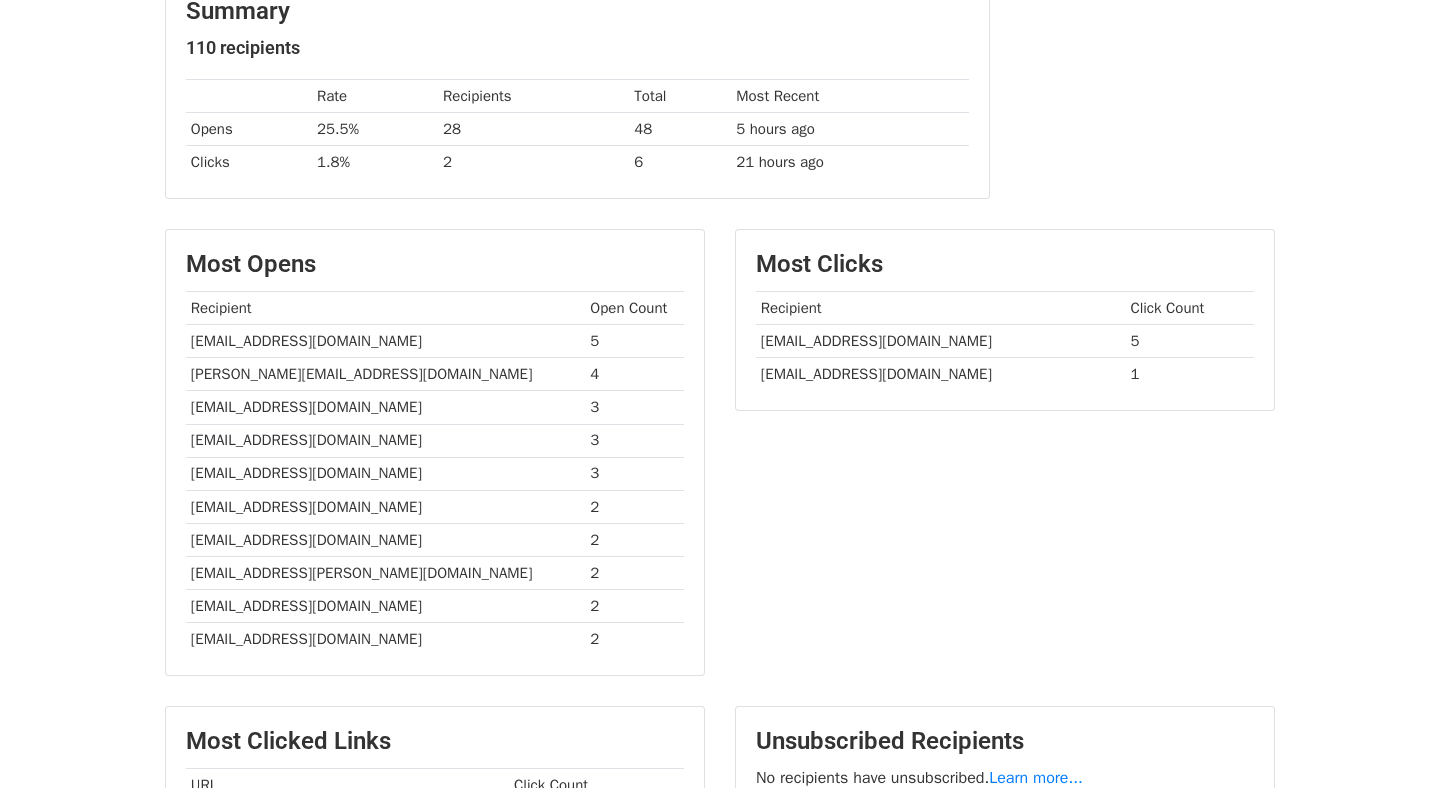 click on "Most Clicks
Recipient
Click Count
cmd@bharatpetroleum.in
5
raghunadhankm@rediffmail.com
1" at bounding box center [1005, 462] 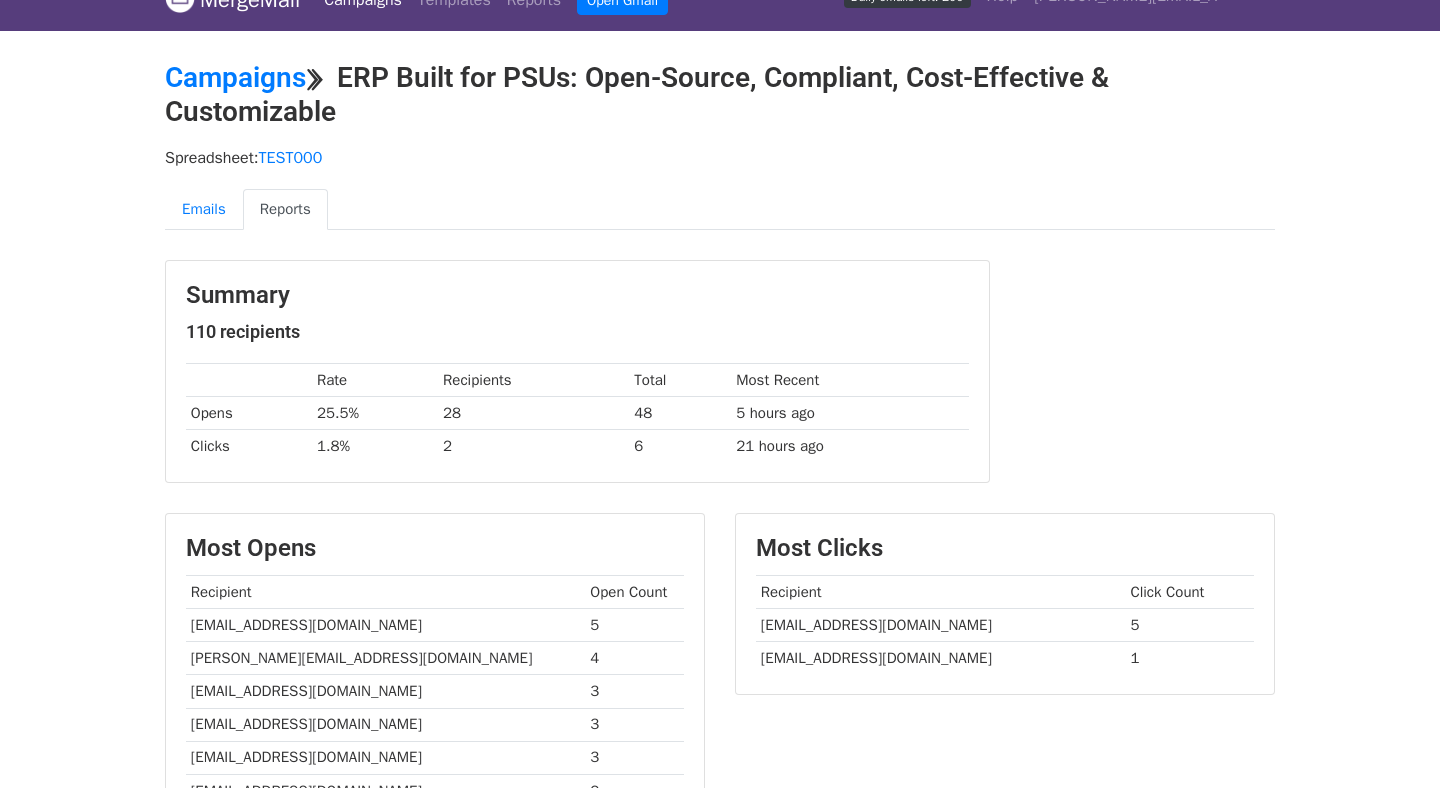 scroll, scrollTop: 0, scrollLeft: 0, axis: both 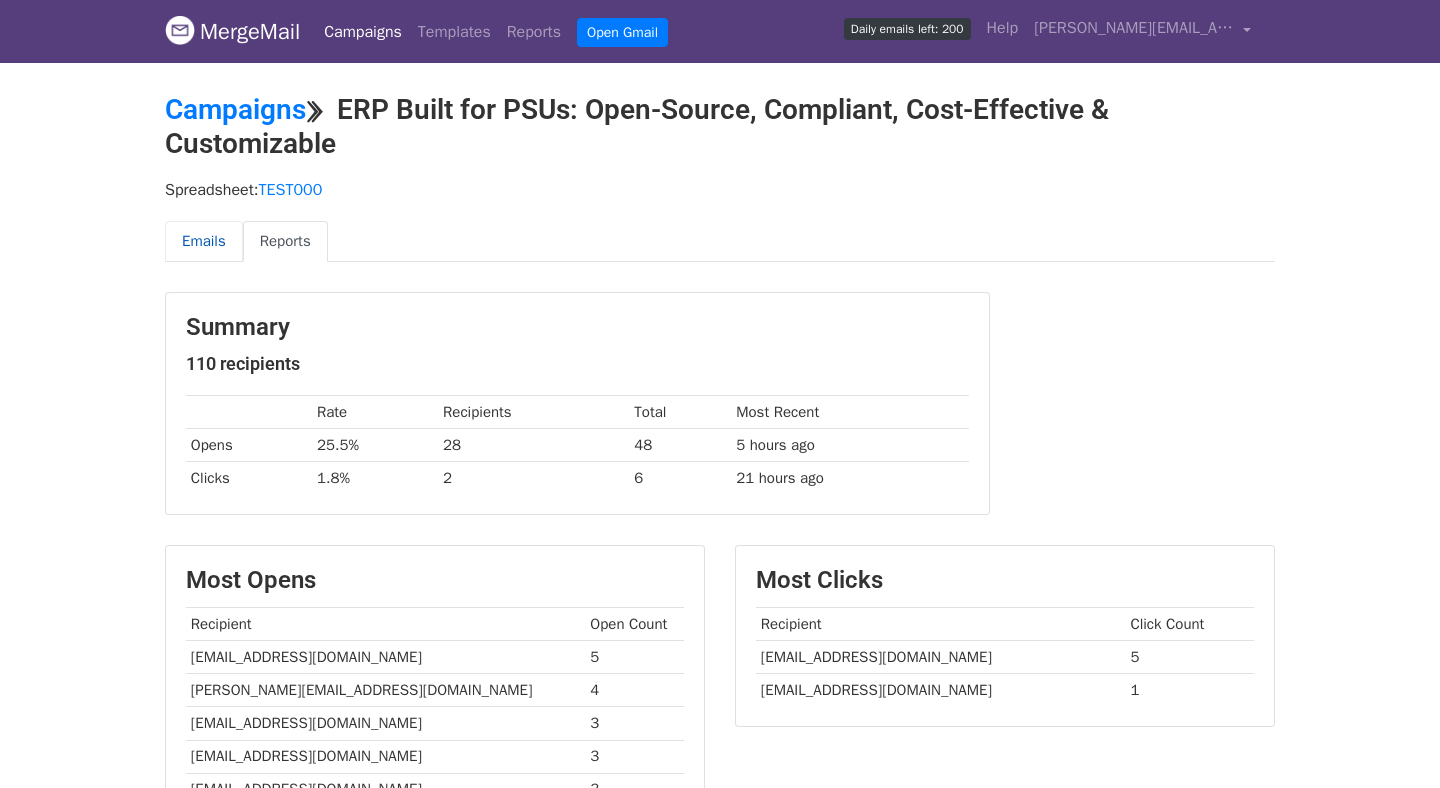 click on "Emails" at bounding box center (204, 241) 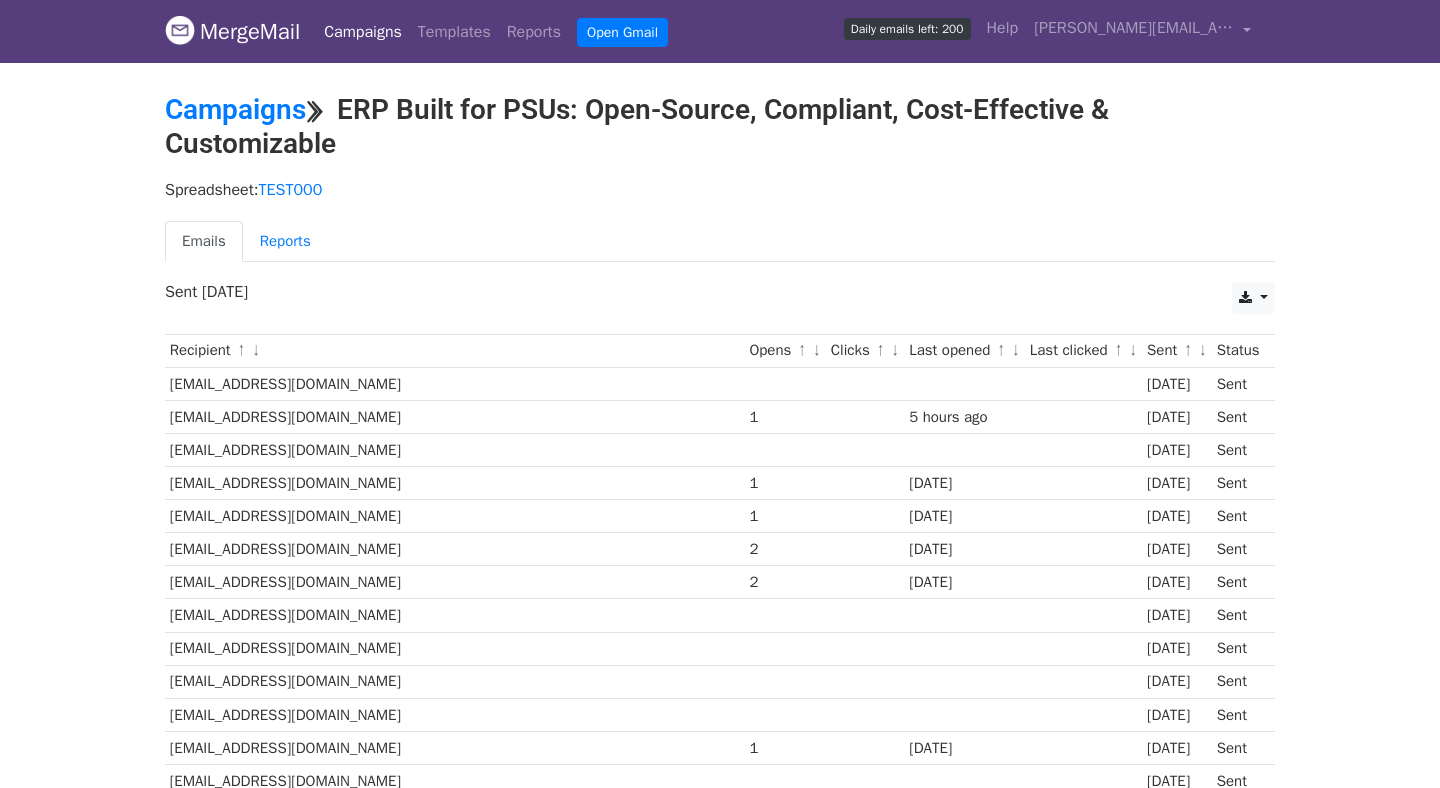 scroll, scrollTop: 0, scrollLeft: 0, axis: both 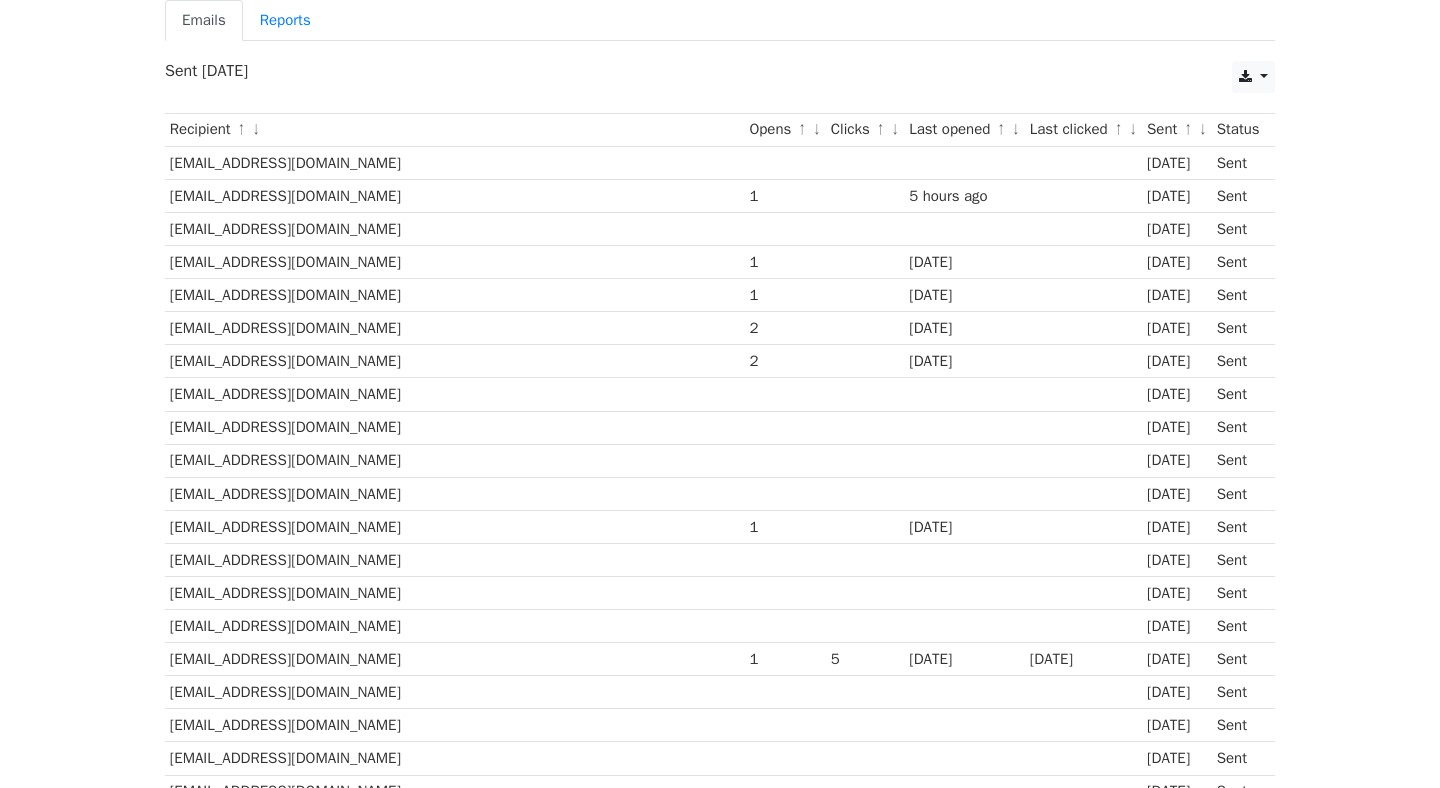 click on "↑" at bounding box center (1001, 130) 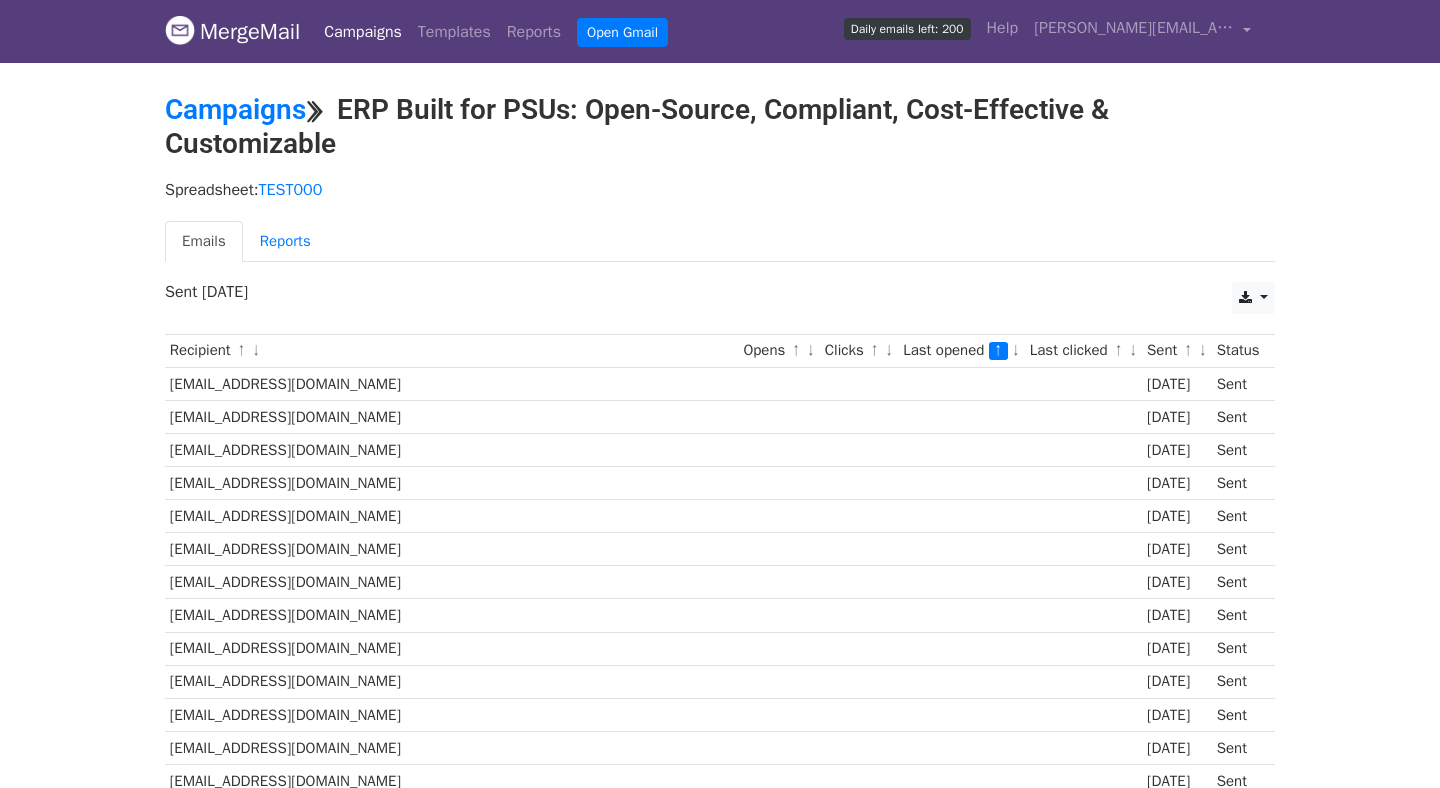 scroll, scrollTop: 0, scrollLeft: 0, axis: both 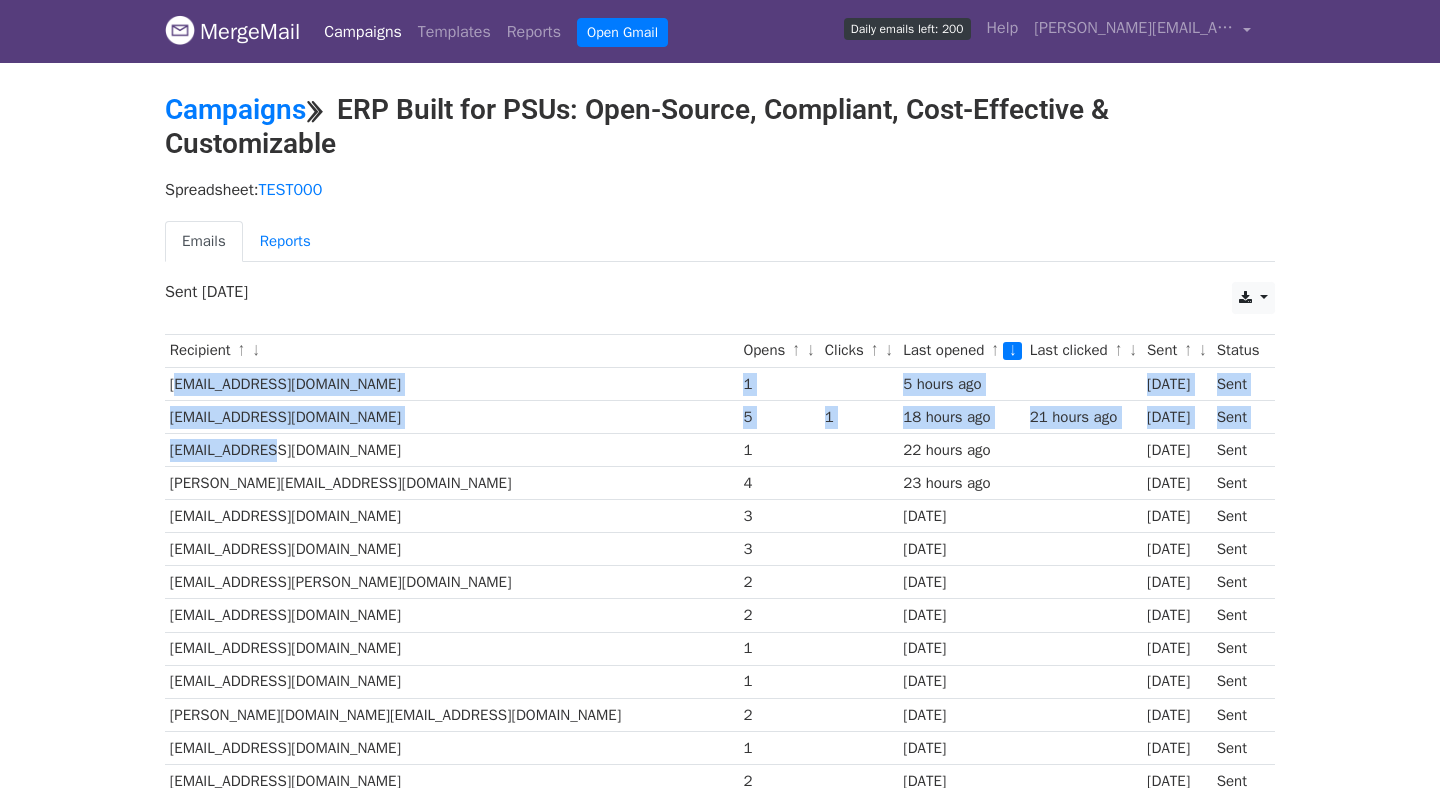 drag, startPoint x: 169, startPoint y: 387, endPoint x: 372, endPoint y: 454, distance: 213.7709 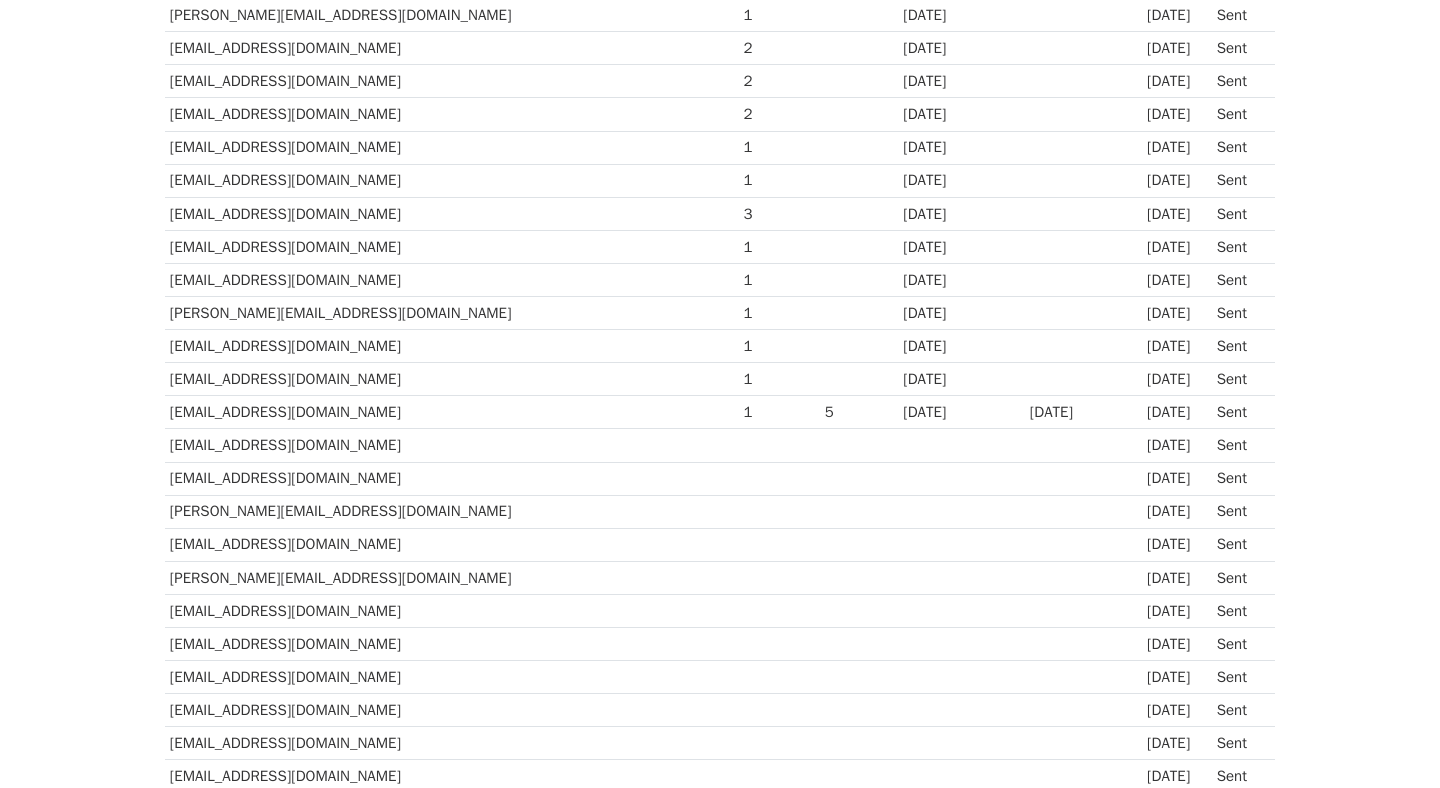 scroll, scrollTop: 866, scrollLeft: 0, axis: vertical 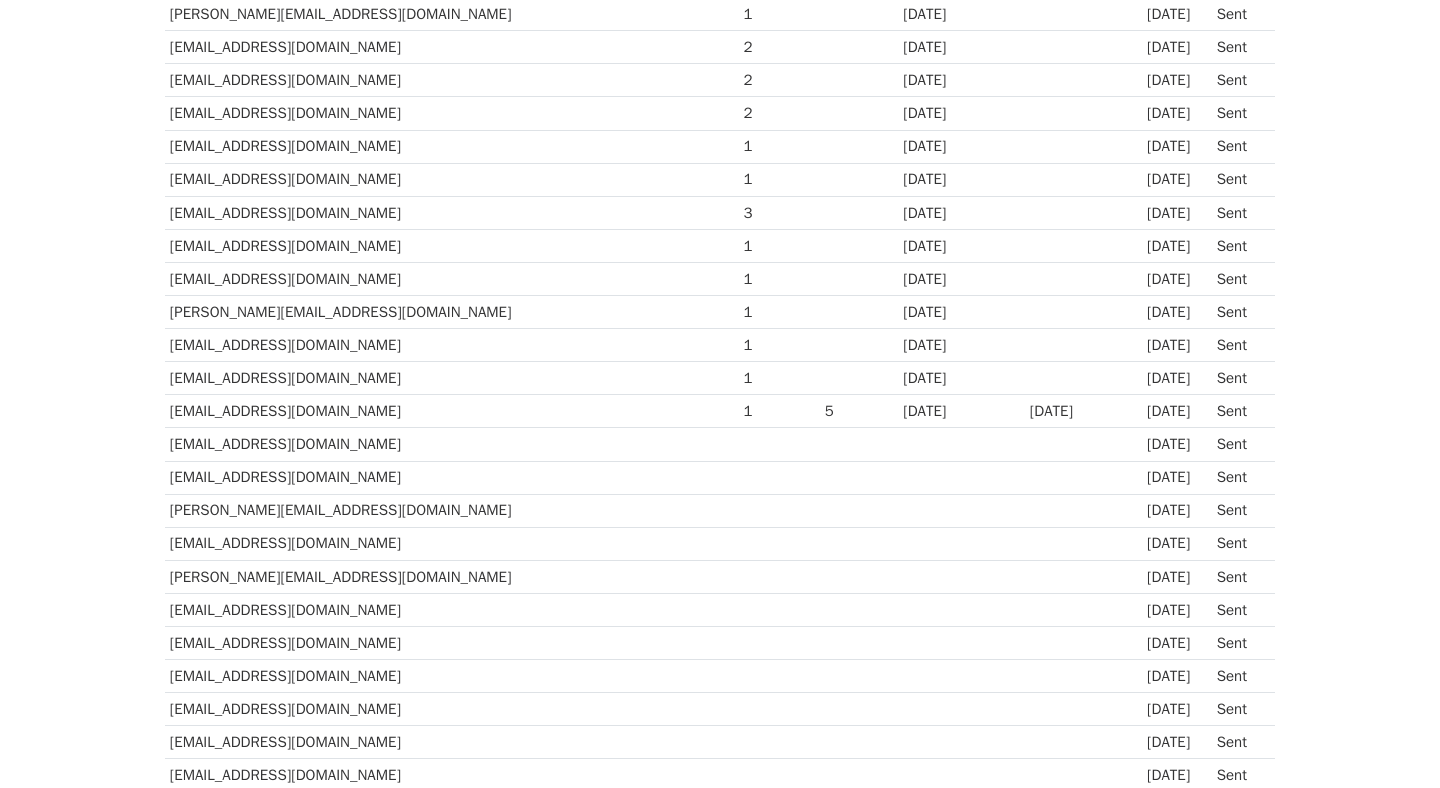 click on "[EMAIL_ADDRESS][DOMAIN_NAME]" at bounding box center [452, 411] 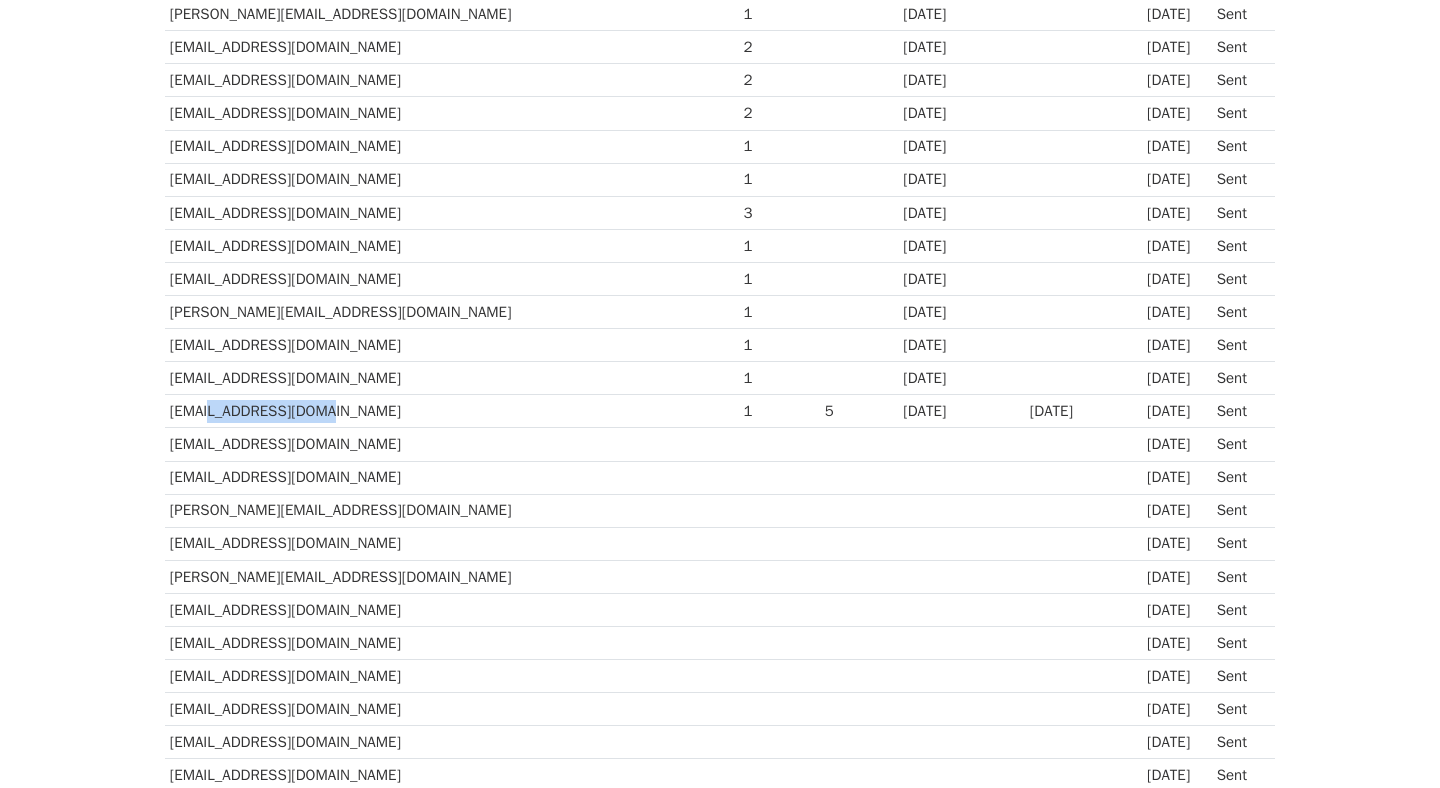 click on "[EMAIL_ADDRESS][DOMAIN_NAME]" at bounding box center (452, 411) 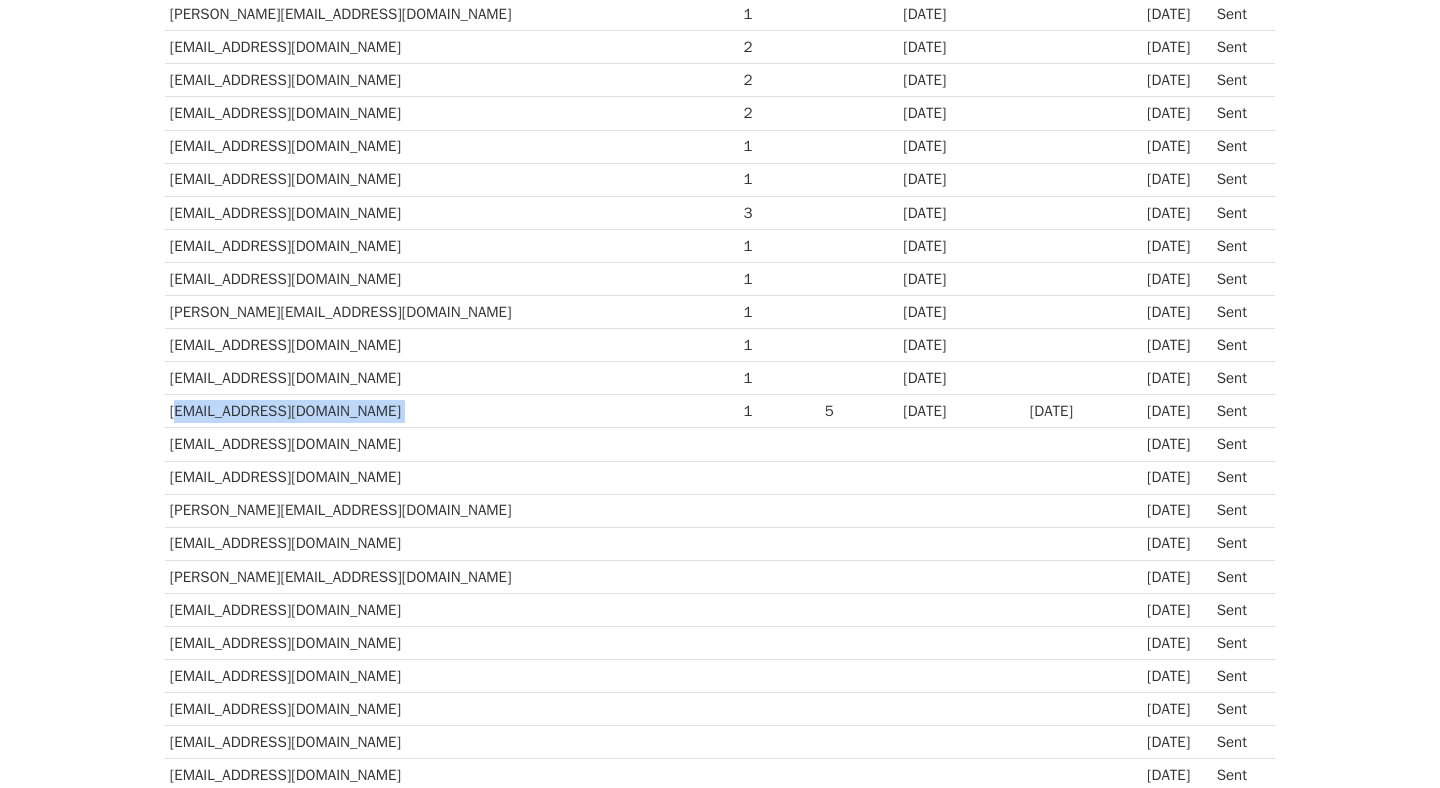 click on "[EMAIL_ADDRESS][DOMAIN_NAME]" at bounding box center [452, 411] 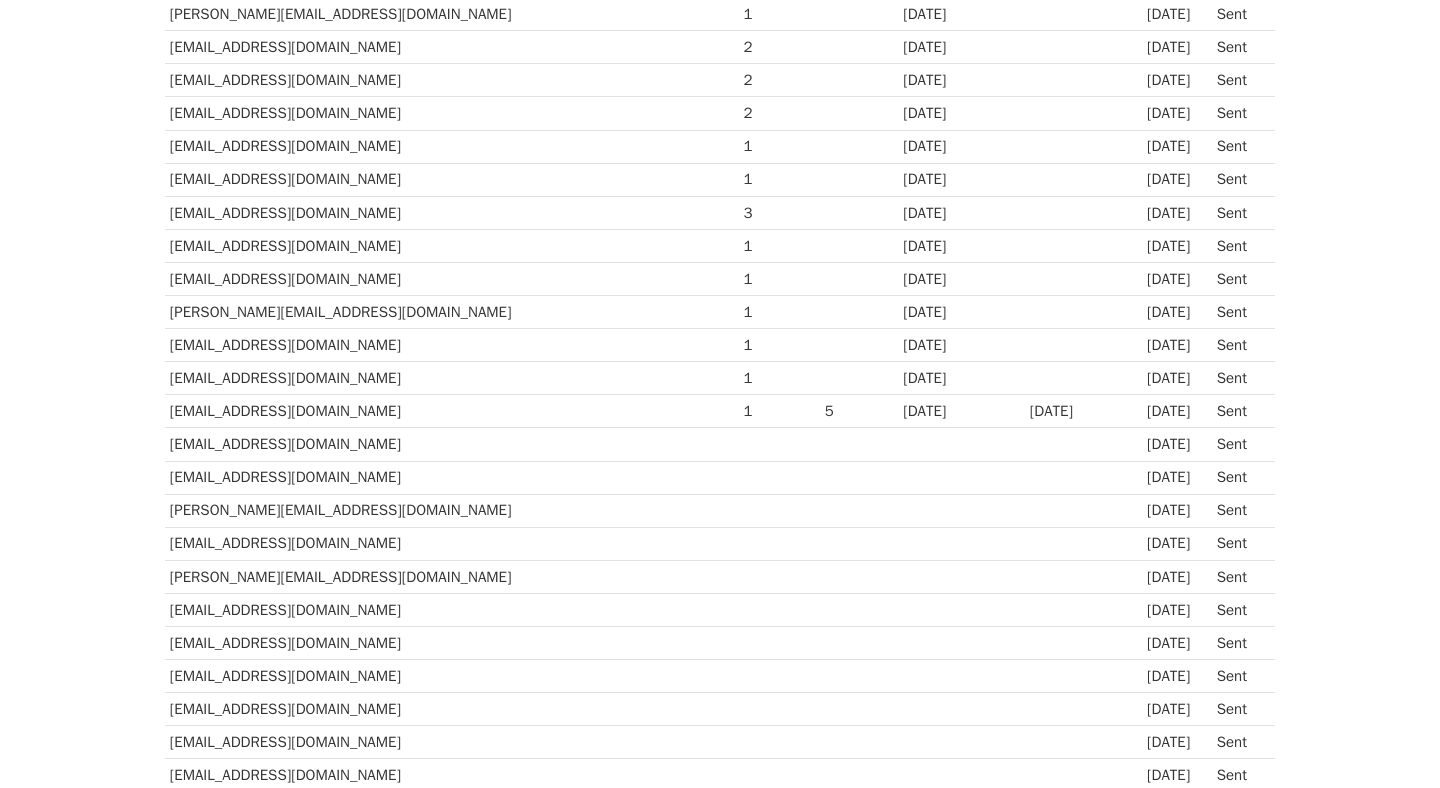 click on "[EMAIL_ADDRESS][DOMAIN_NAME]" at bounding box center (452, 411) 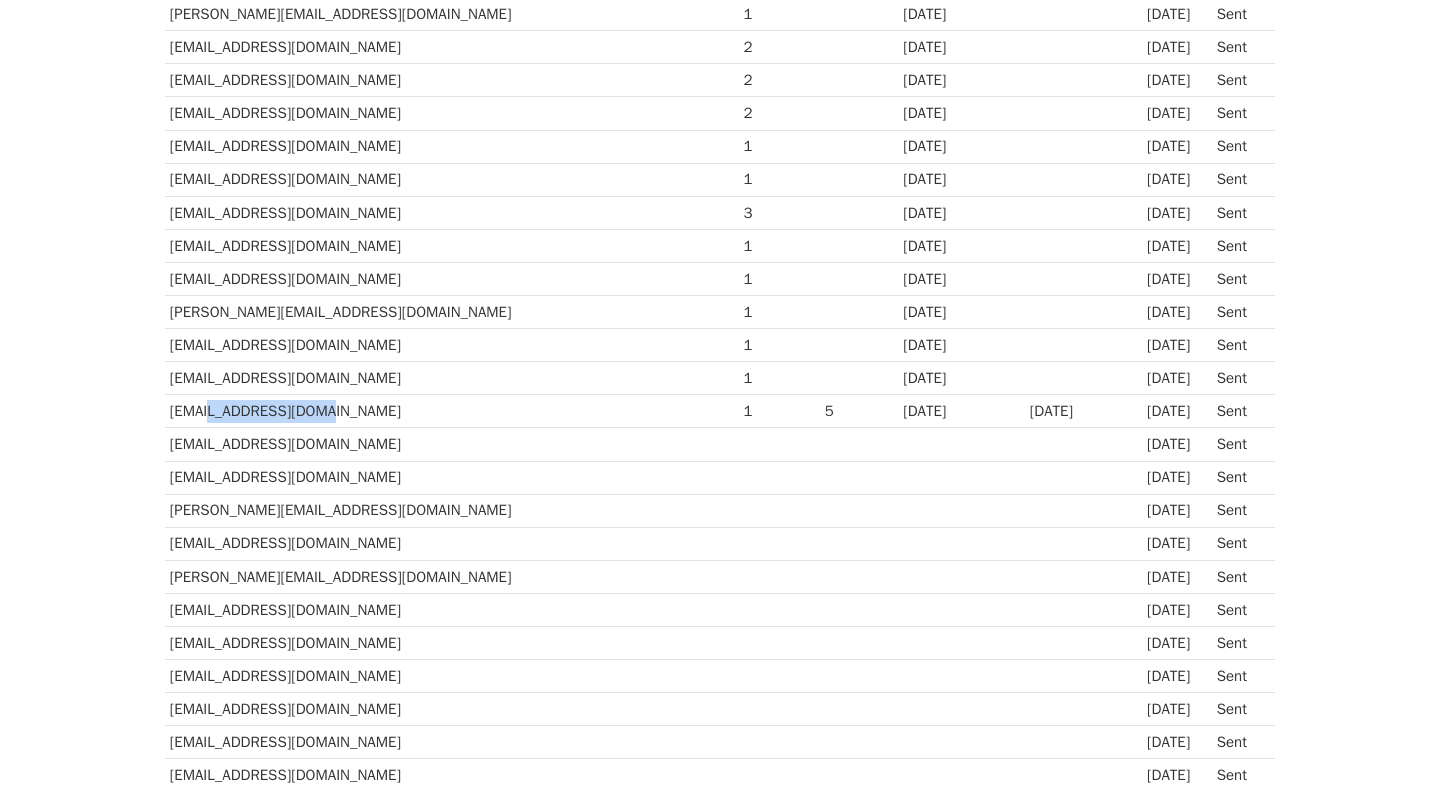 click on "[EMAIL_ADDRESS][DOMAIN_NAME]" at bounding box center (452, 411) 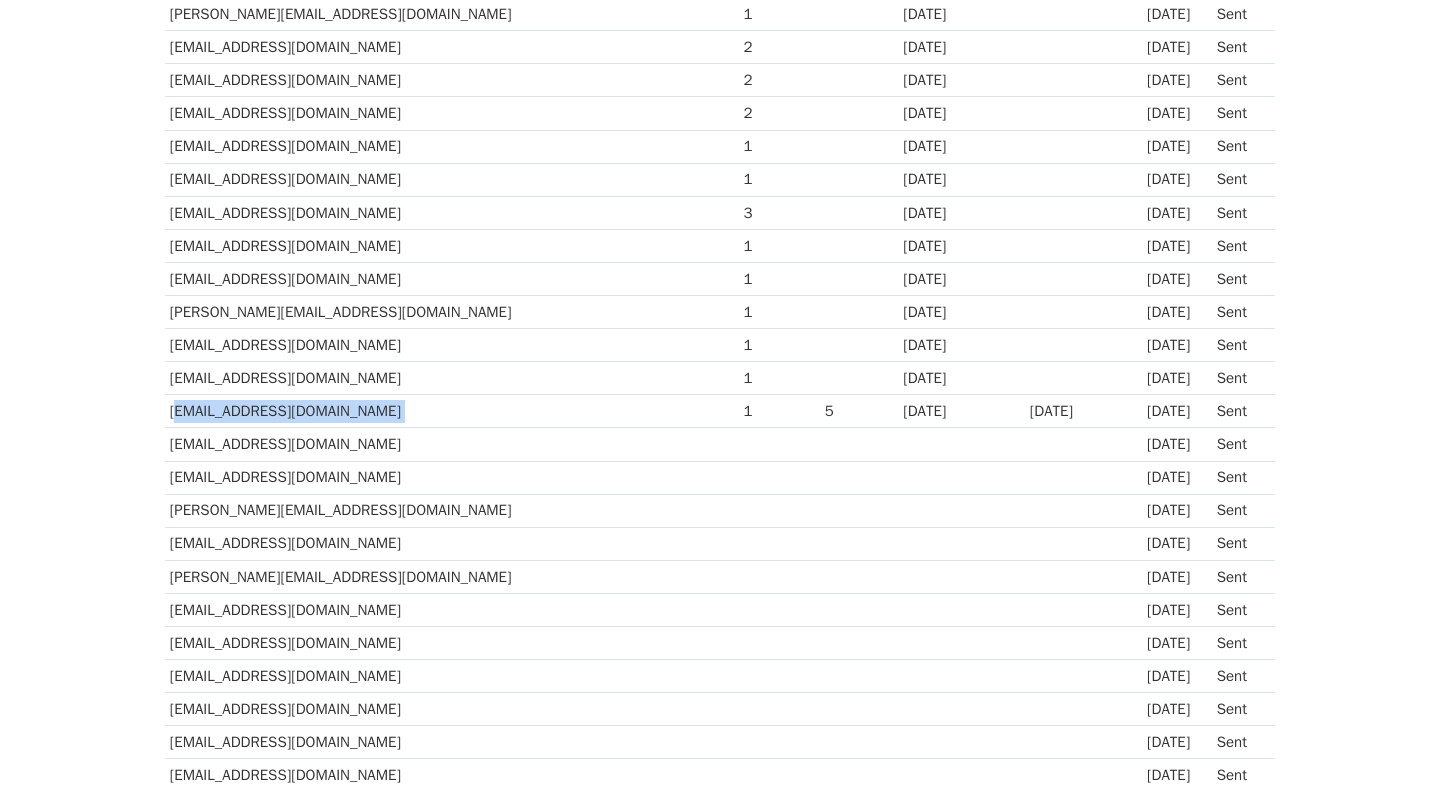 click on "[EMAIL_ADDRESS][DOMAIN_NAME]" at bounding box center (452, 411) 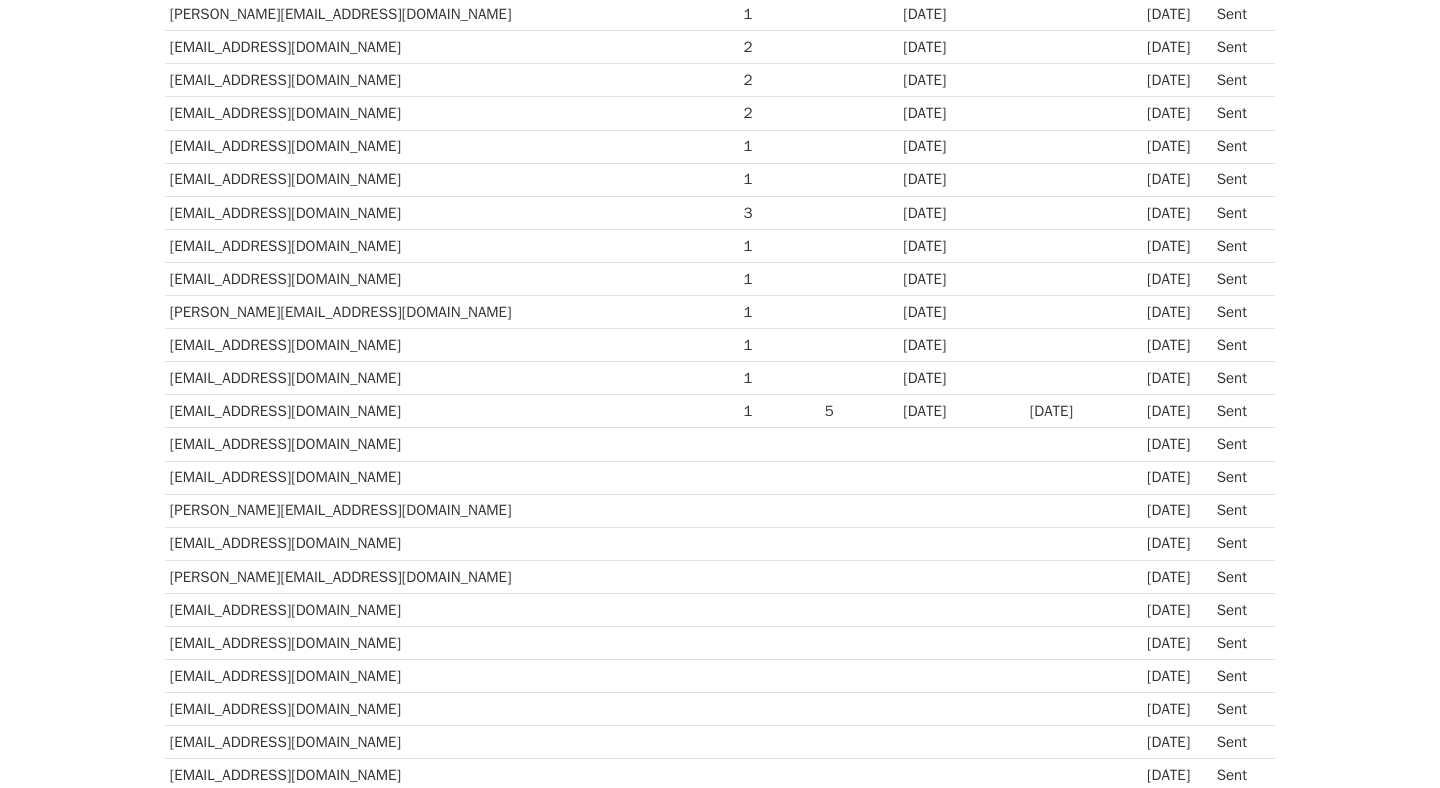 click on "[EMAIL_ADDRESS][DOMAIN_NAME]" at bounding box center (452, 378) 